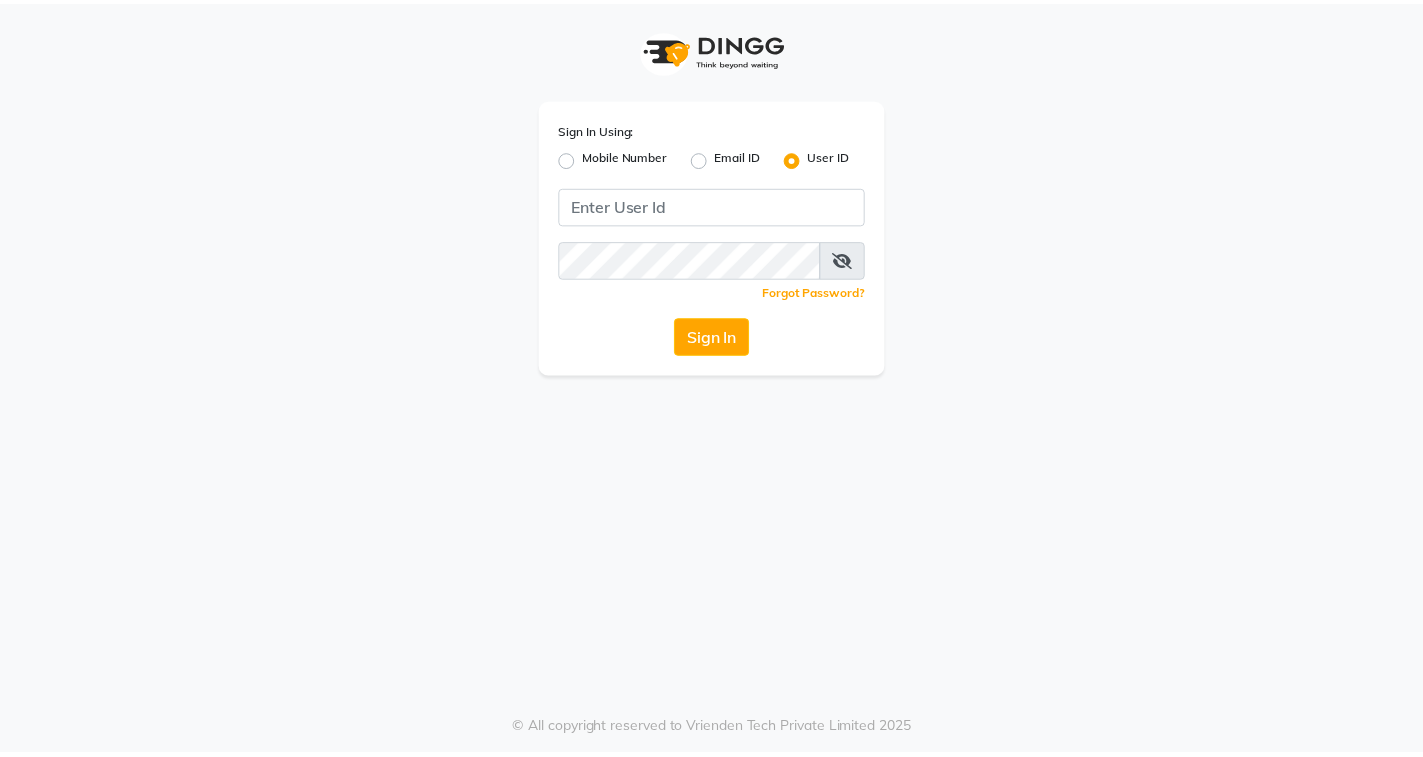 scroll, scrollTop: 0, scrollLeft: 0, axis: both 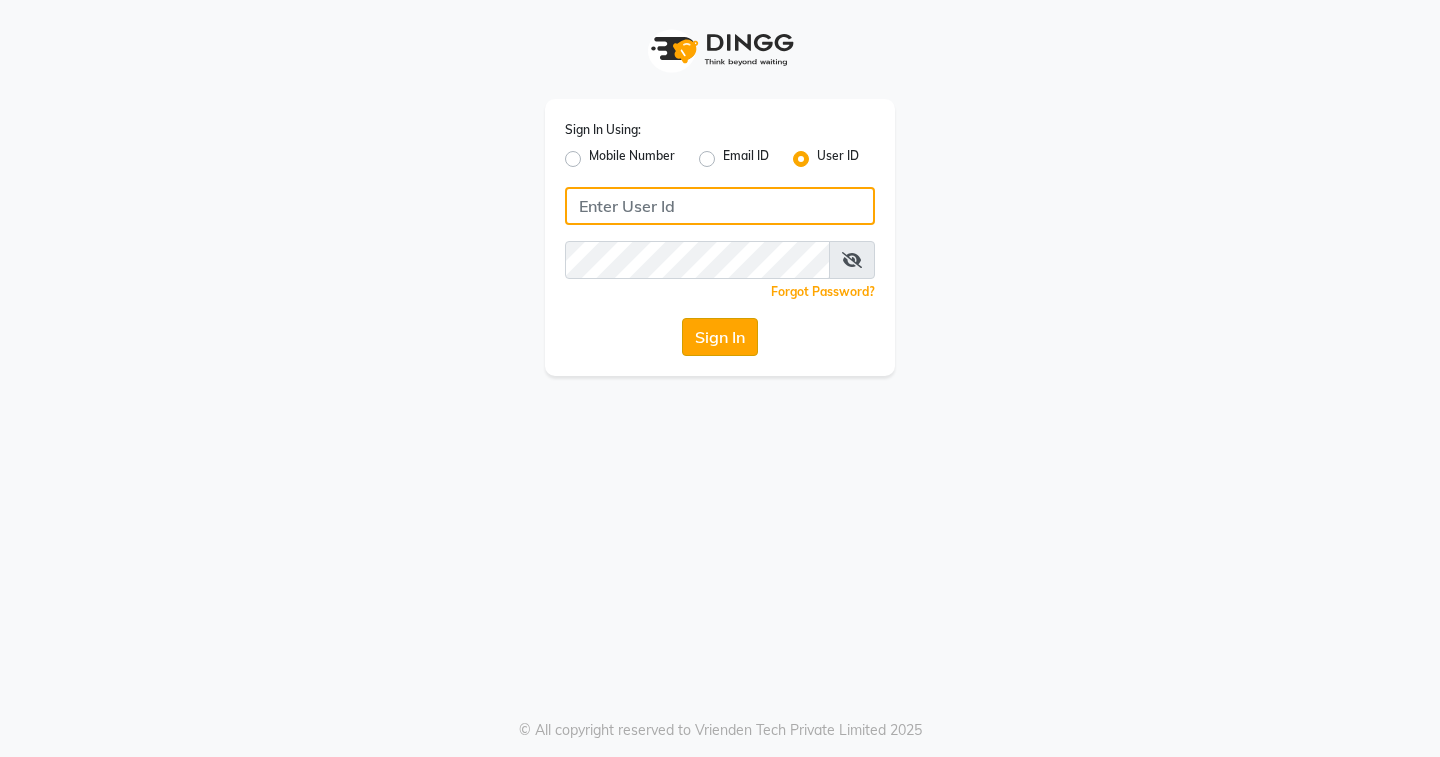 type on "EDONA" 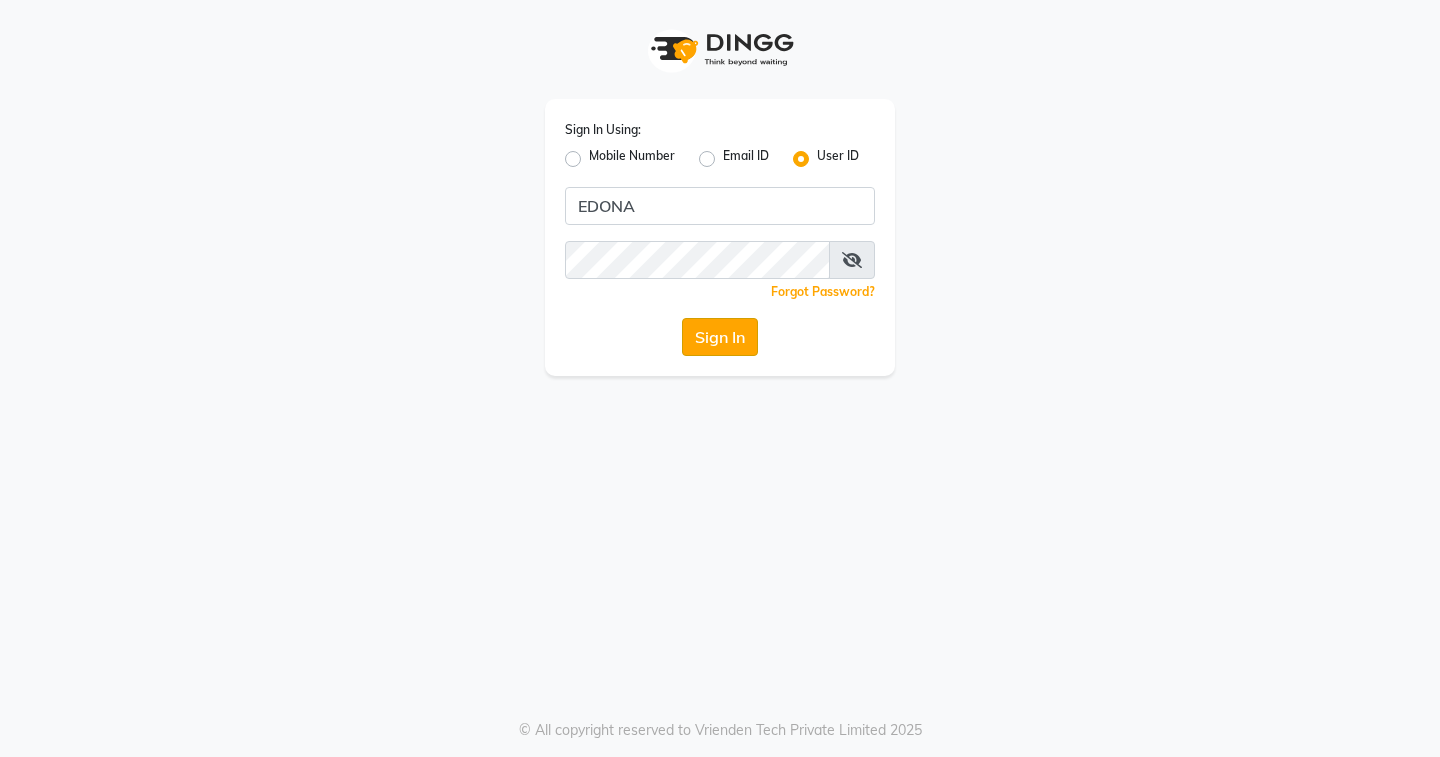 click on "Sign In" 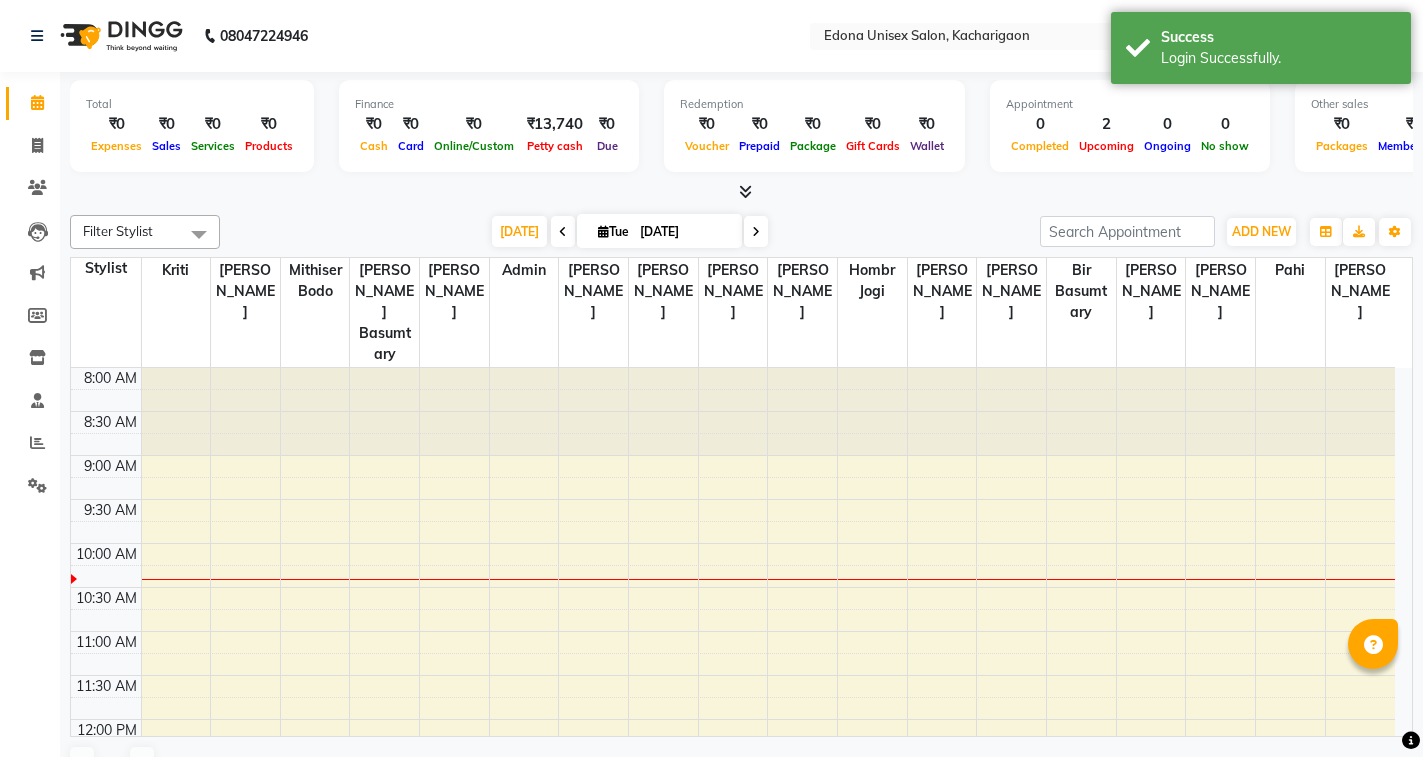 scroll, scrollTop: 0, scrollLeft: 0, axis: both 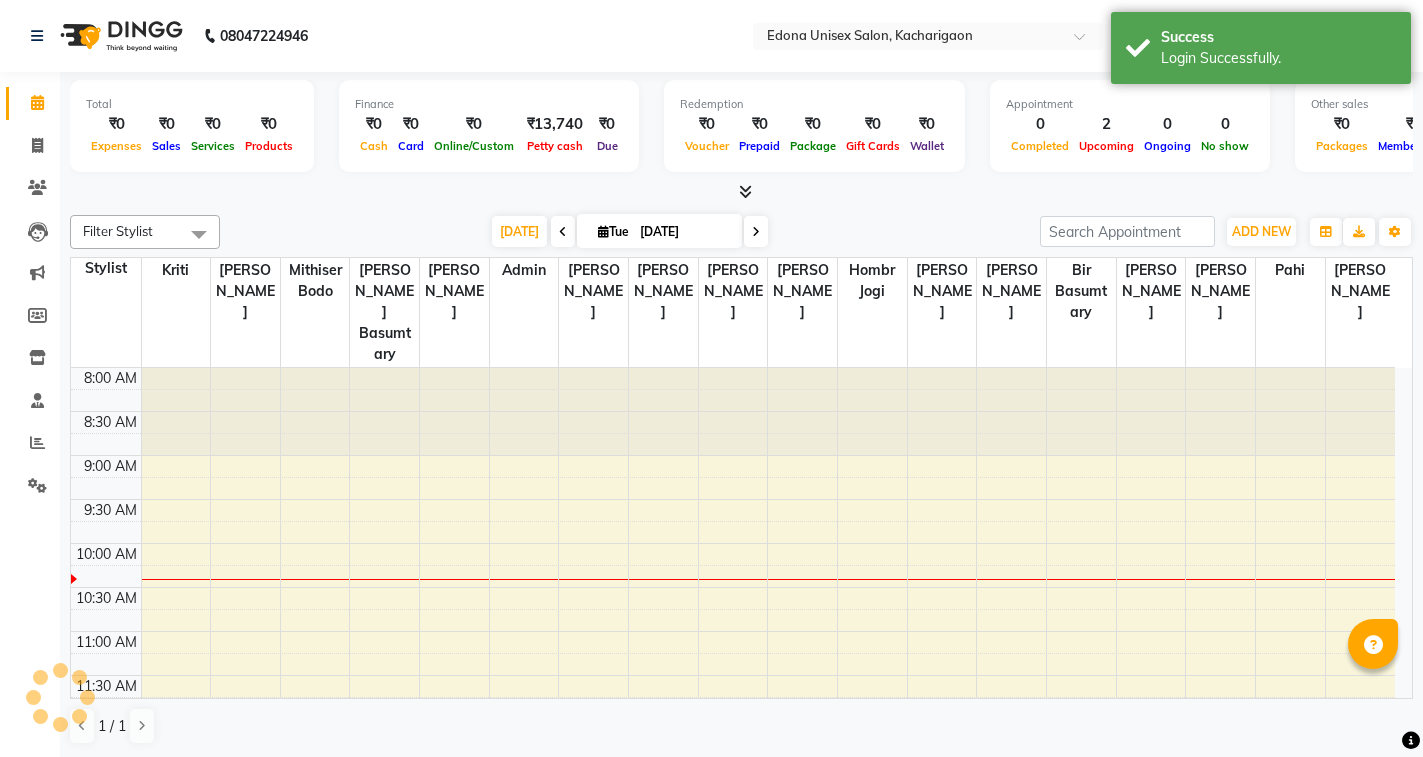select on "en" 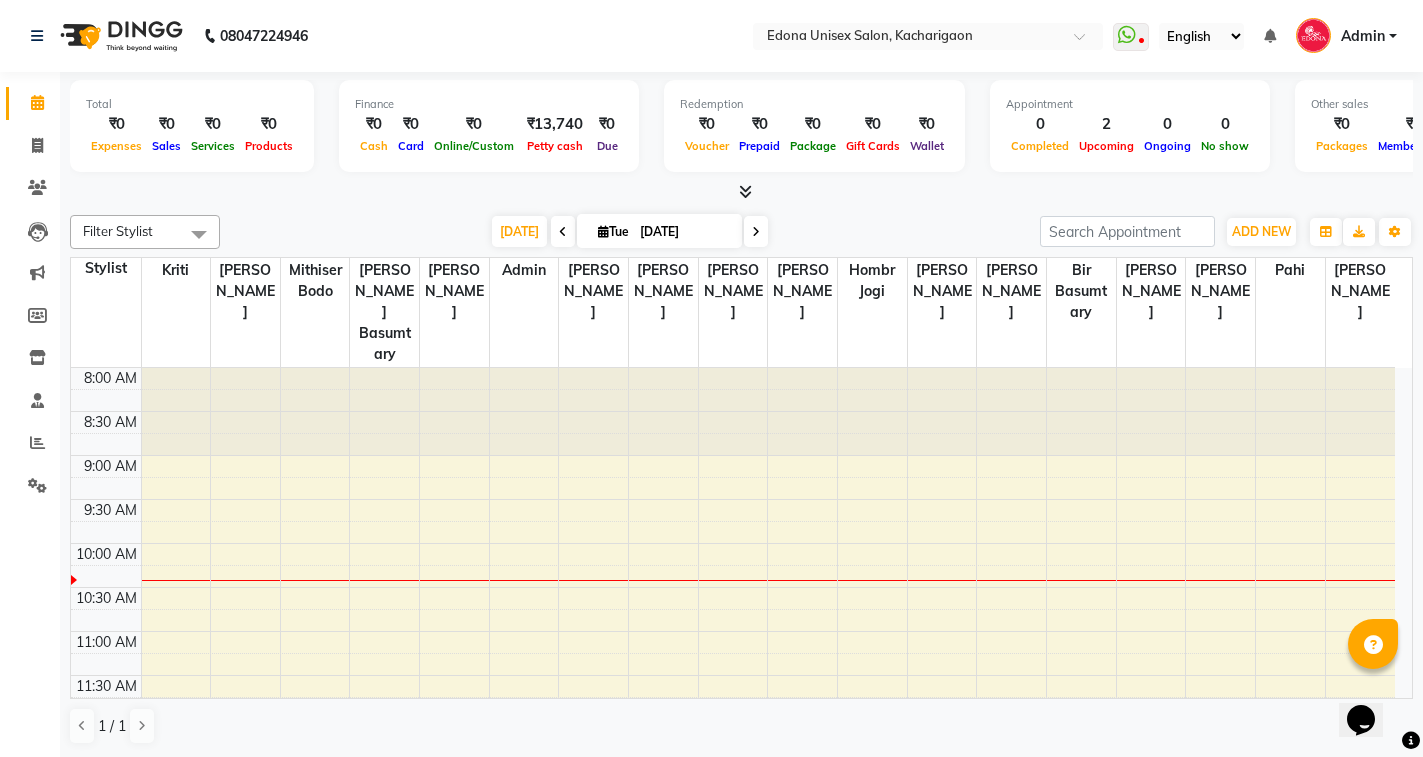 scroll, scrollTop: 0, scrollLeft: 0, axis: both 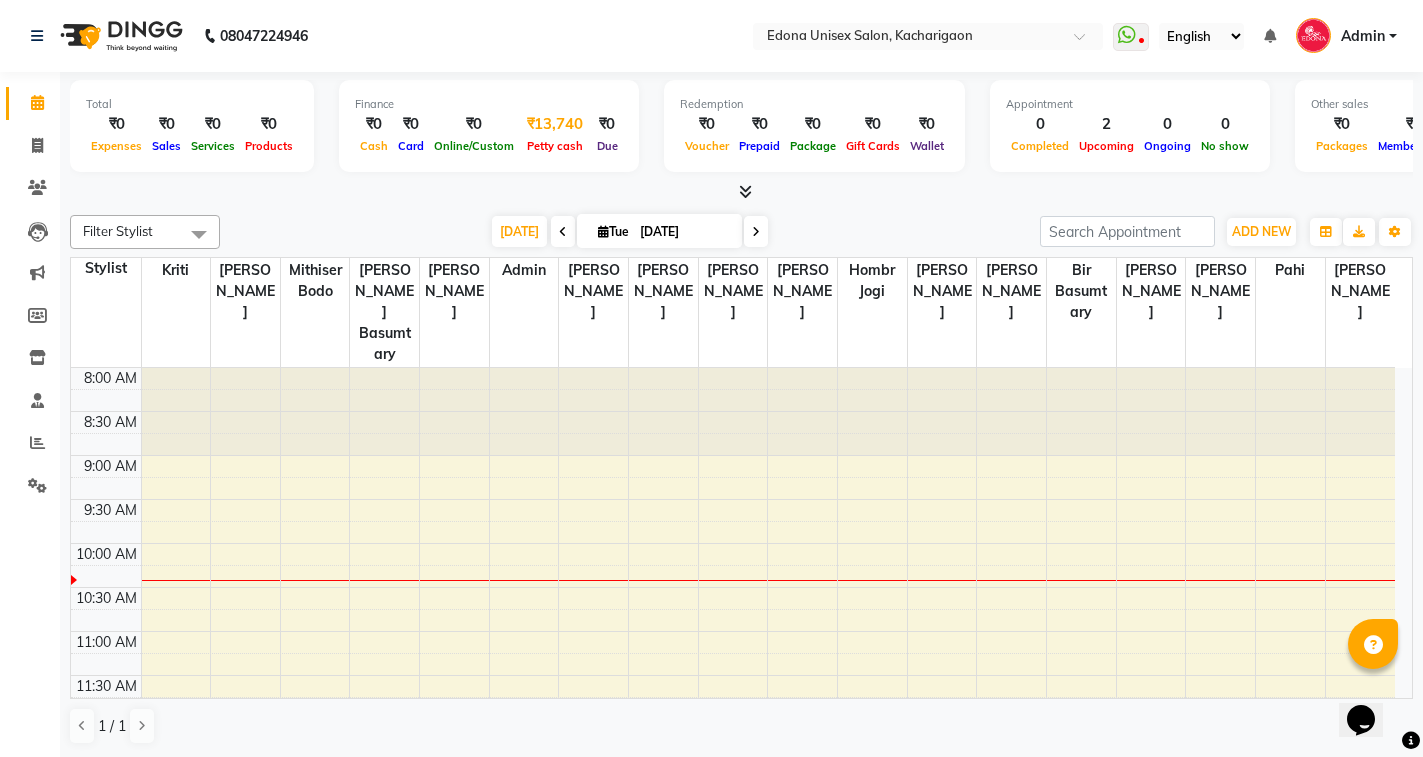click on "Petty cash" at bounding box center (555, 146) 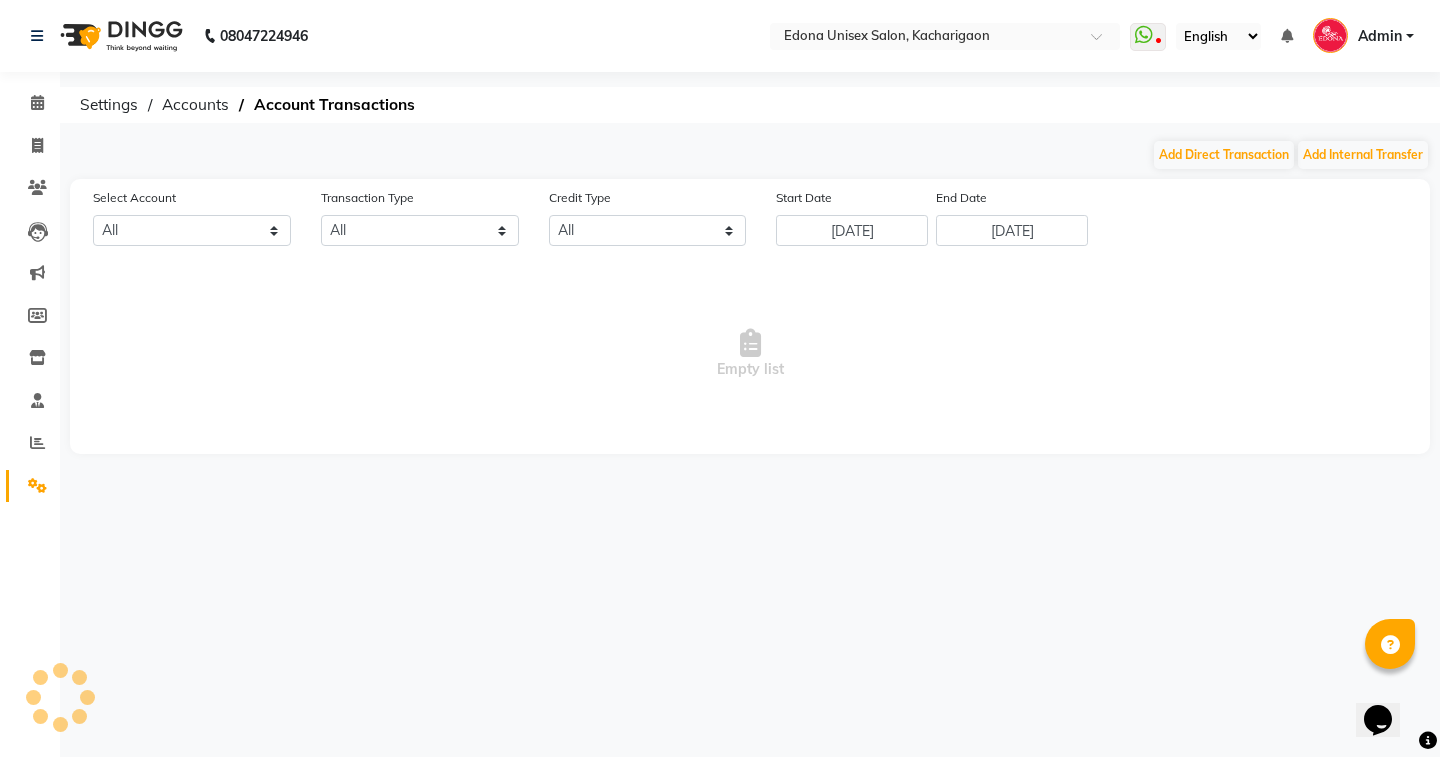 select on "4315" 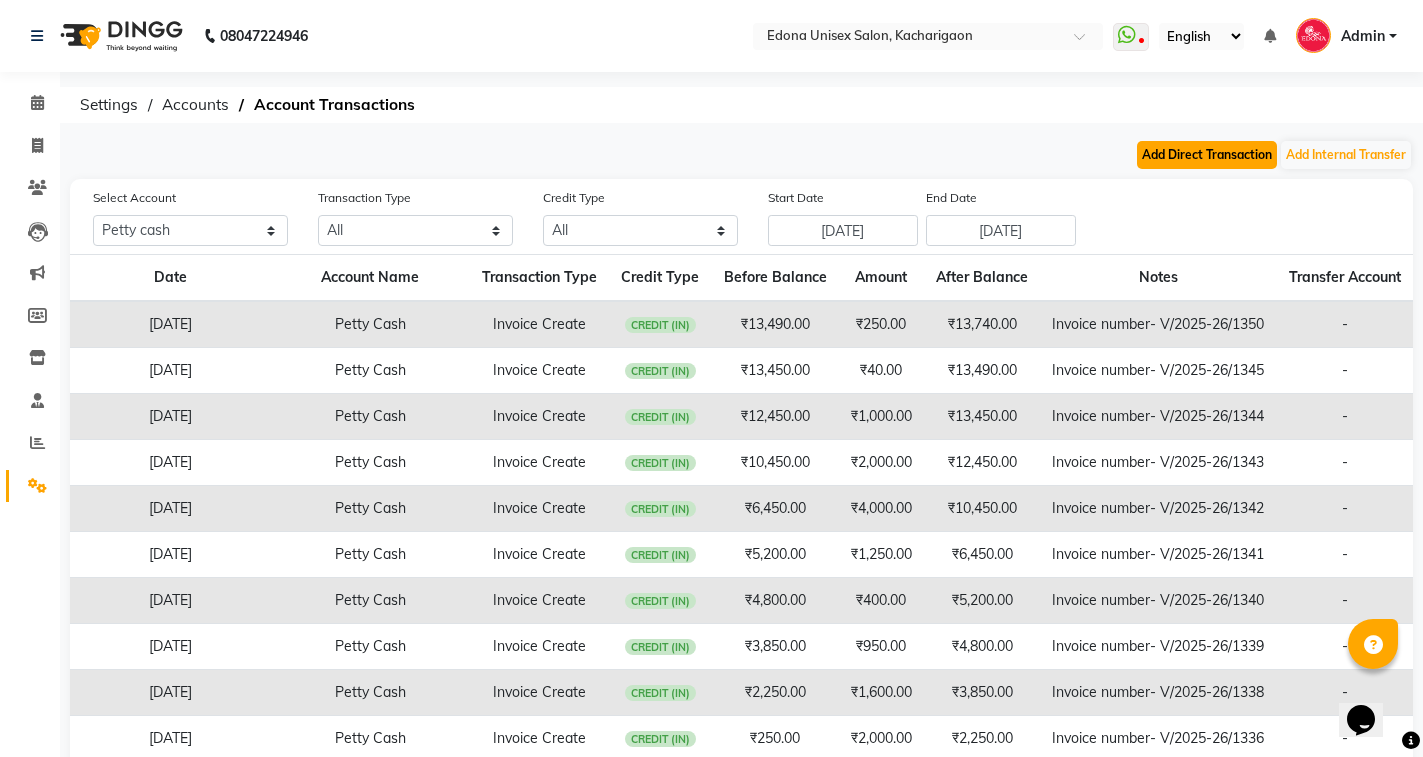 click on "Add Direct Transaction" 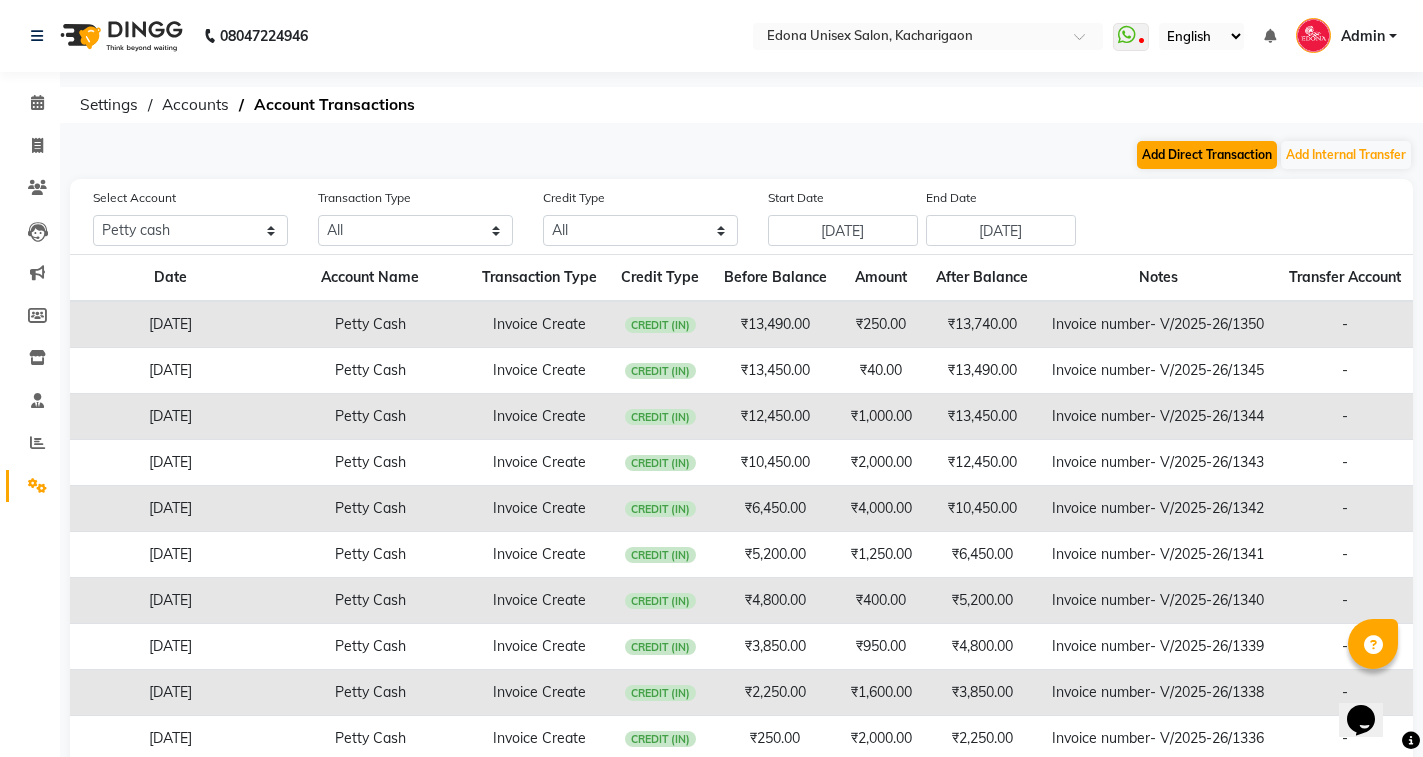 select on "direct" 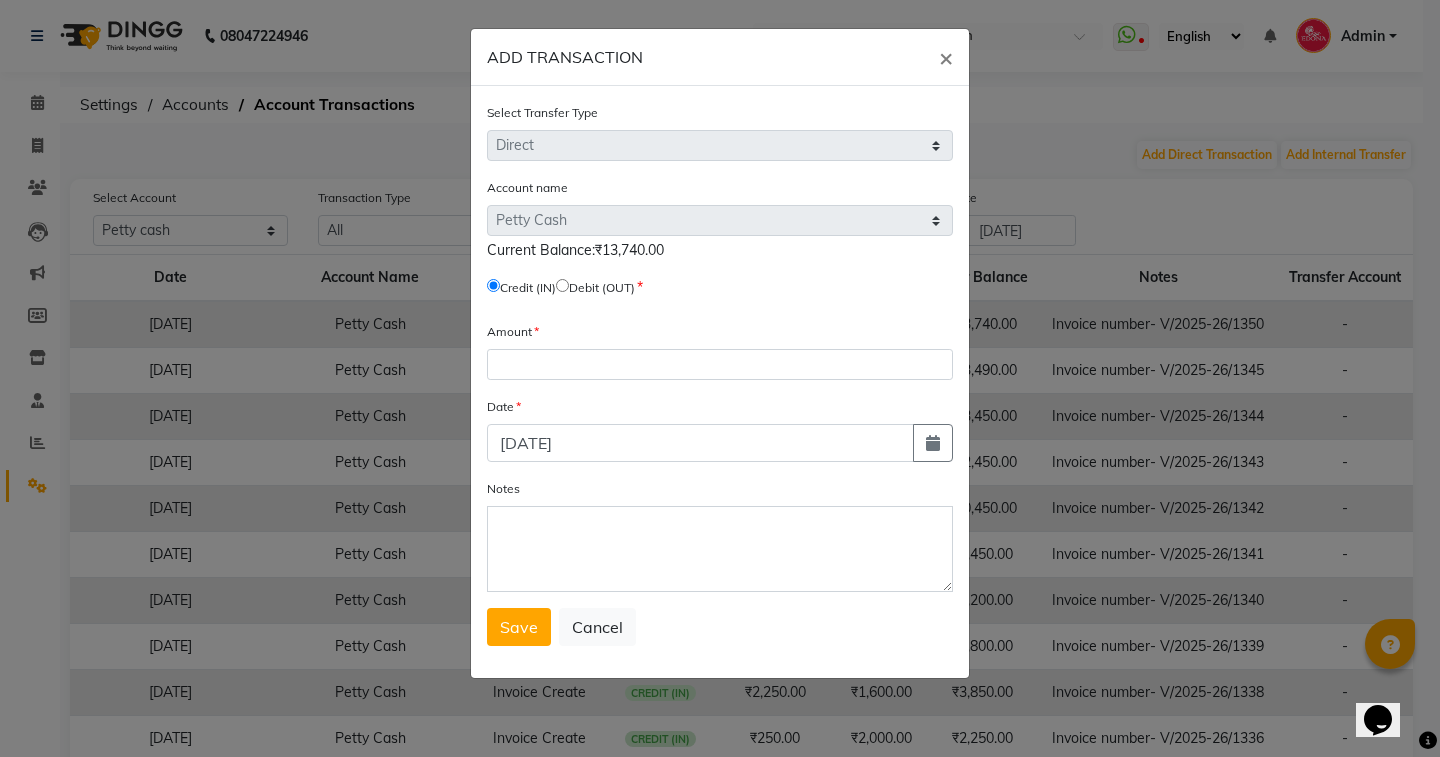 click 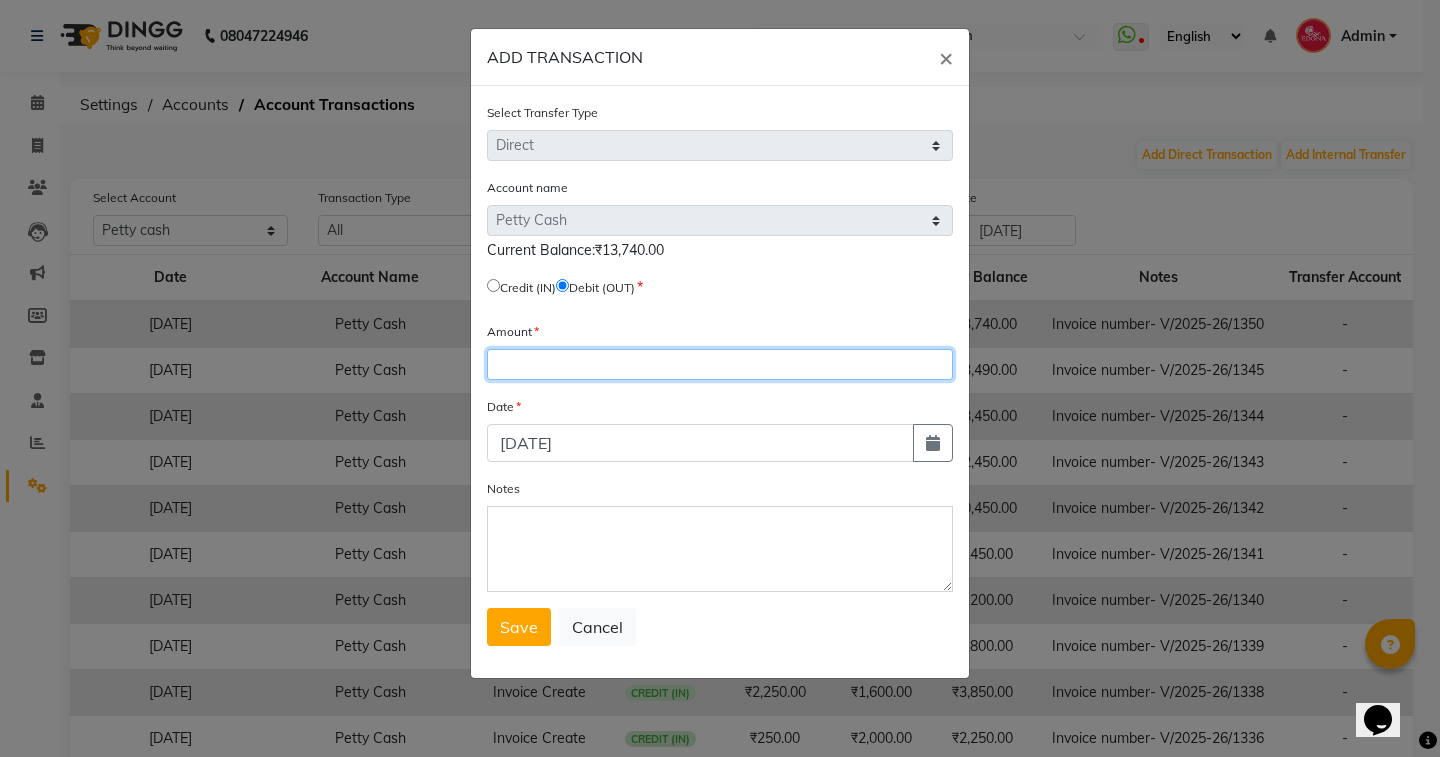 click 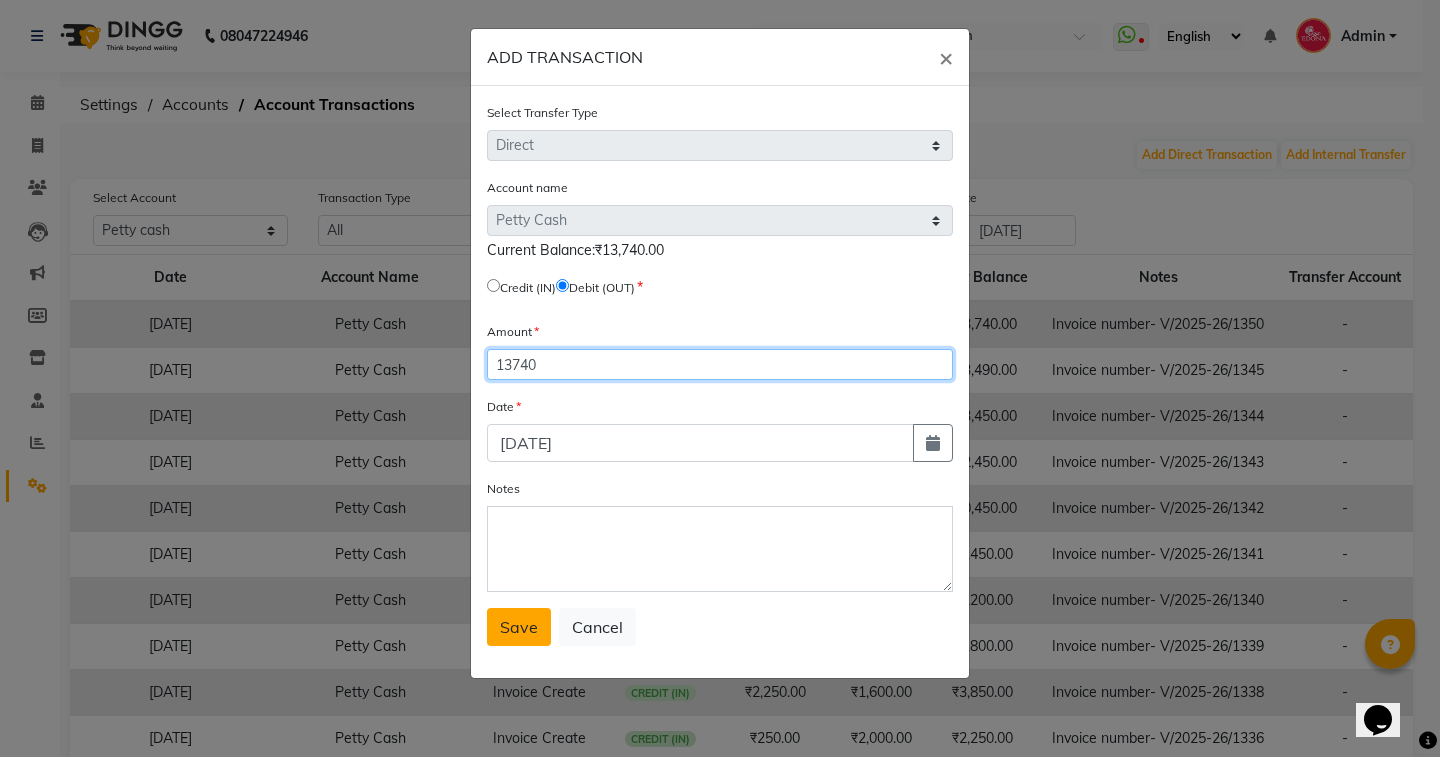 type on "13740" 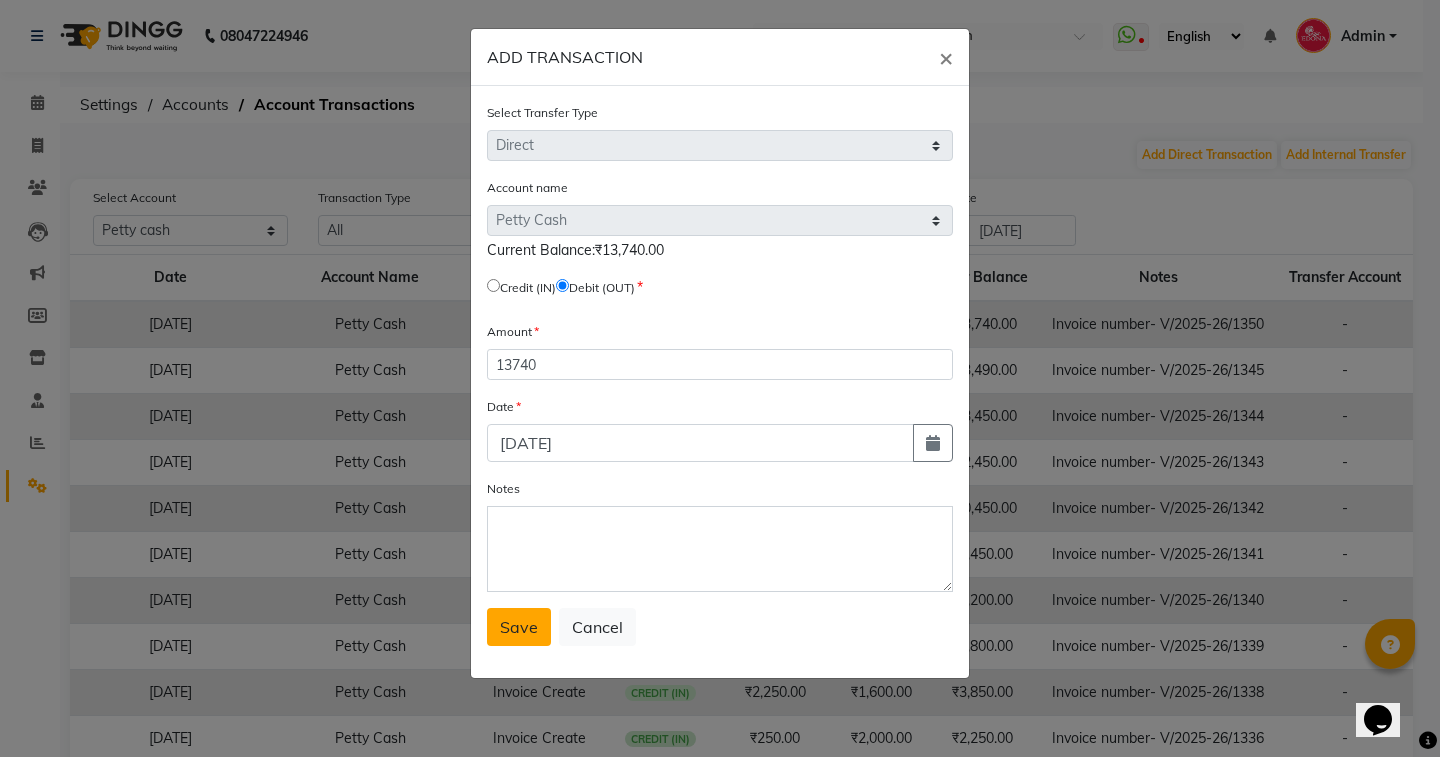 click on "Save" at bounding box center (519, 627) 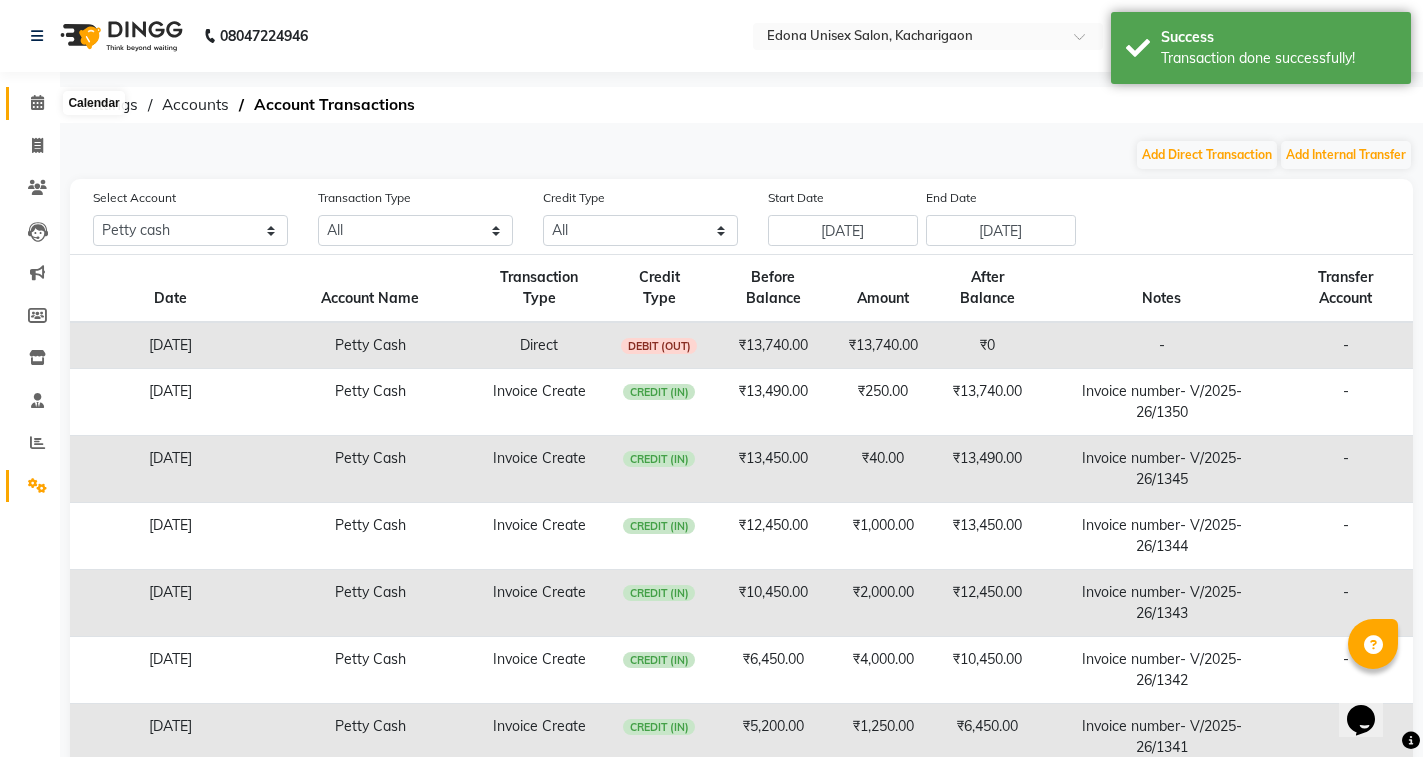 click 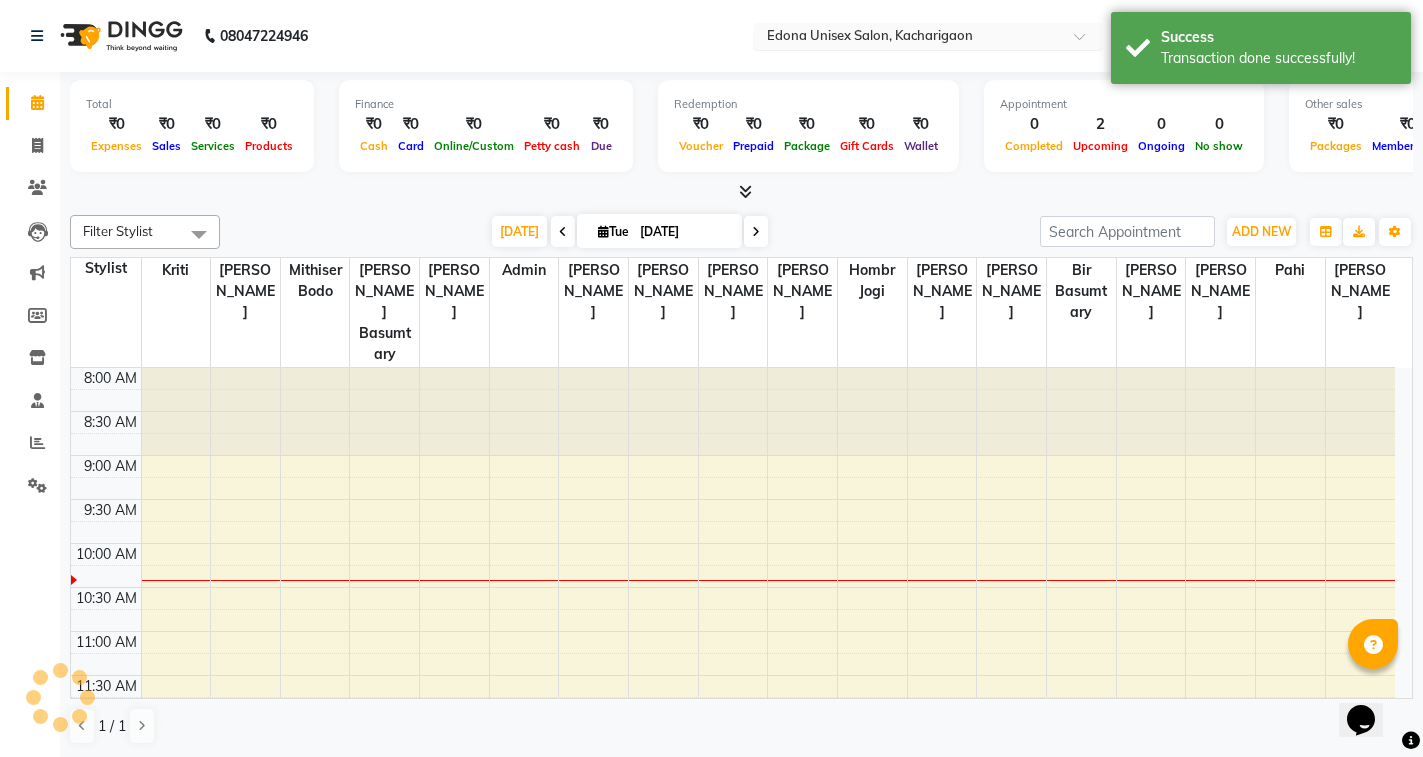 scroll, scrollTop: 0, scrollLeft: 0, axis: both 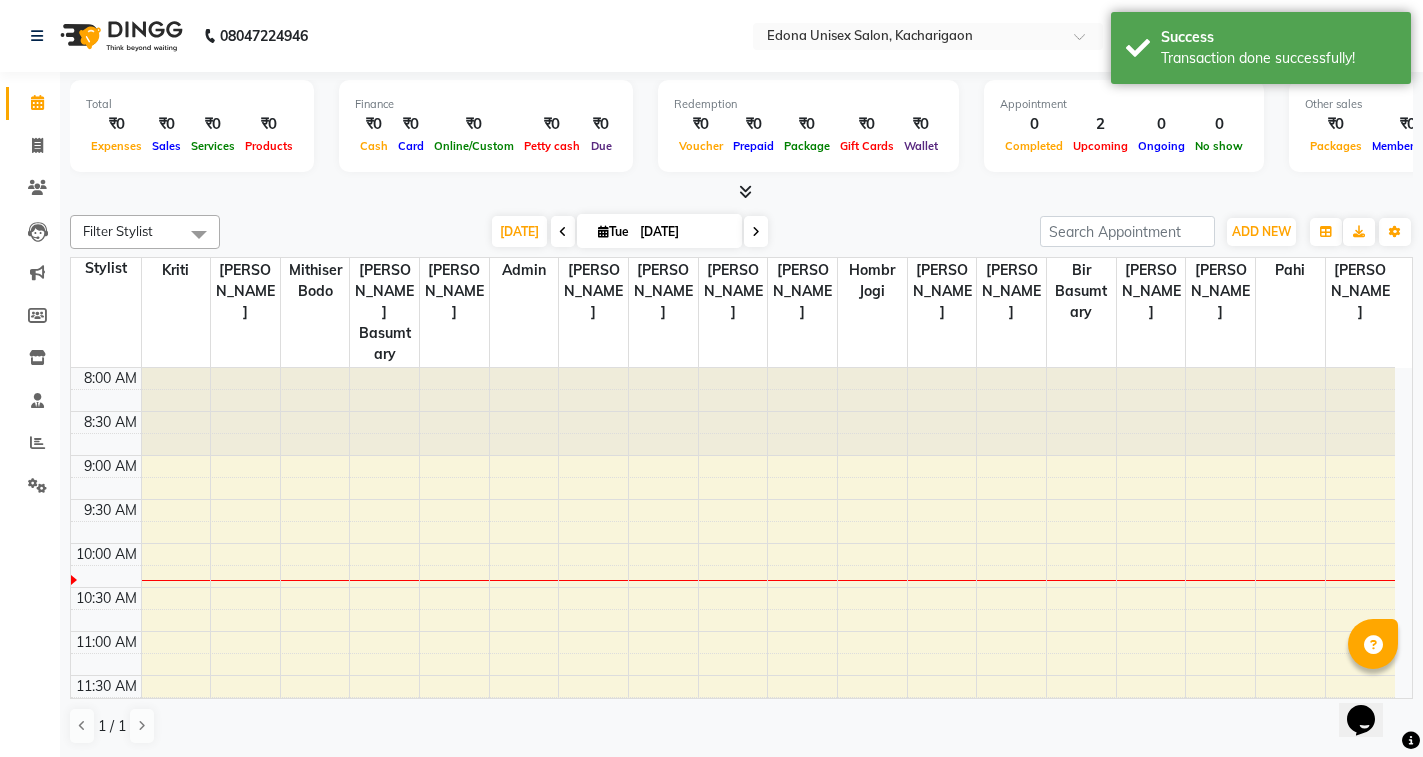 click on "08047224946 Select Location × [GEOGRAPHIC_DATA] Unisex Salon, Kacharigaon  WhatsApp Status  ✕ Status:  Disconnected Most Recent Message: [DATE]     11:27 AM Recent Service Activity: [DATE]     11:30 AM  08047224946 Whatsapp Settings English ENGLISH Español العربية मराठी हिंदी ગુજરાતી தமிழ் 中文 Notifications nothing to show Admin Manage Profile Change Password Sign out  Version:3.14.0" 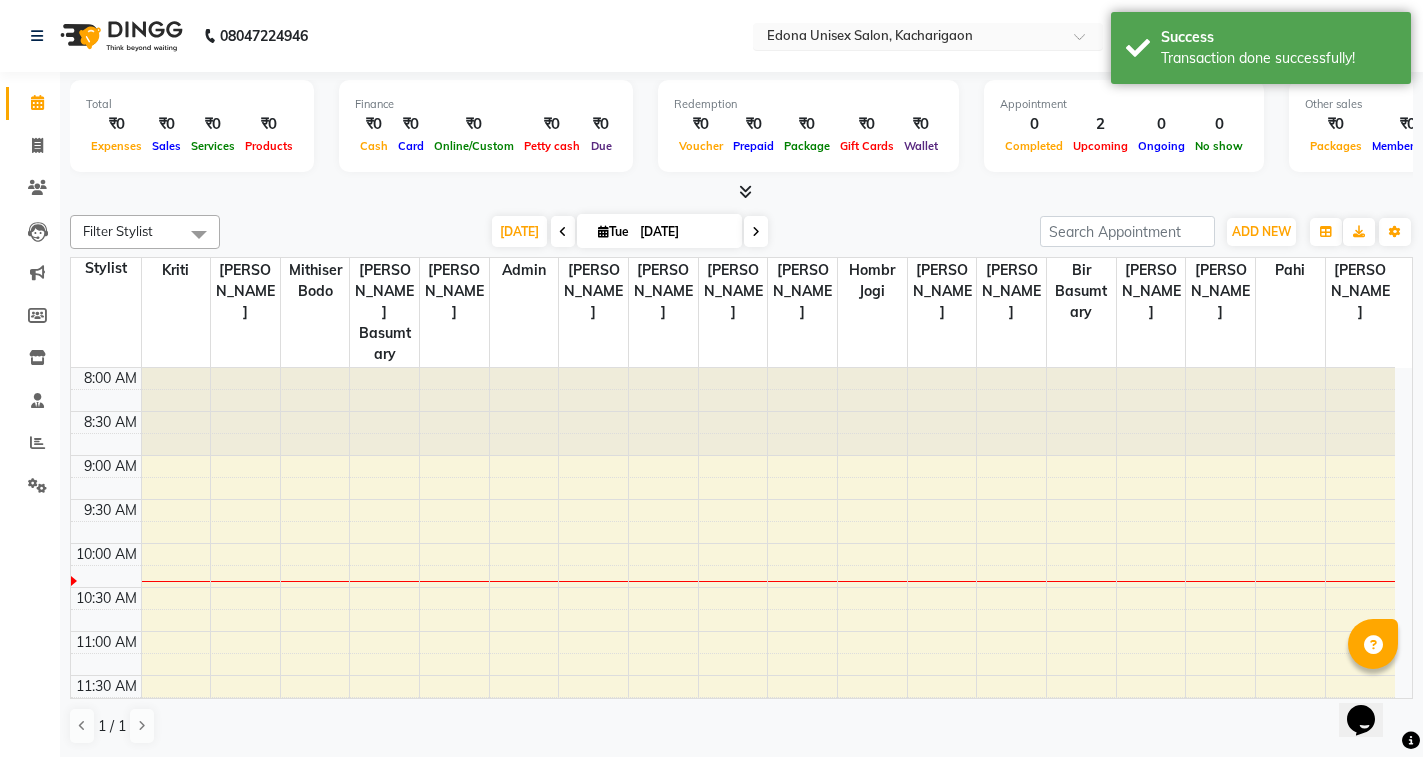 click at bounding box center (908, 38) 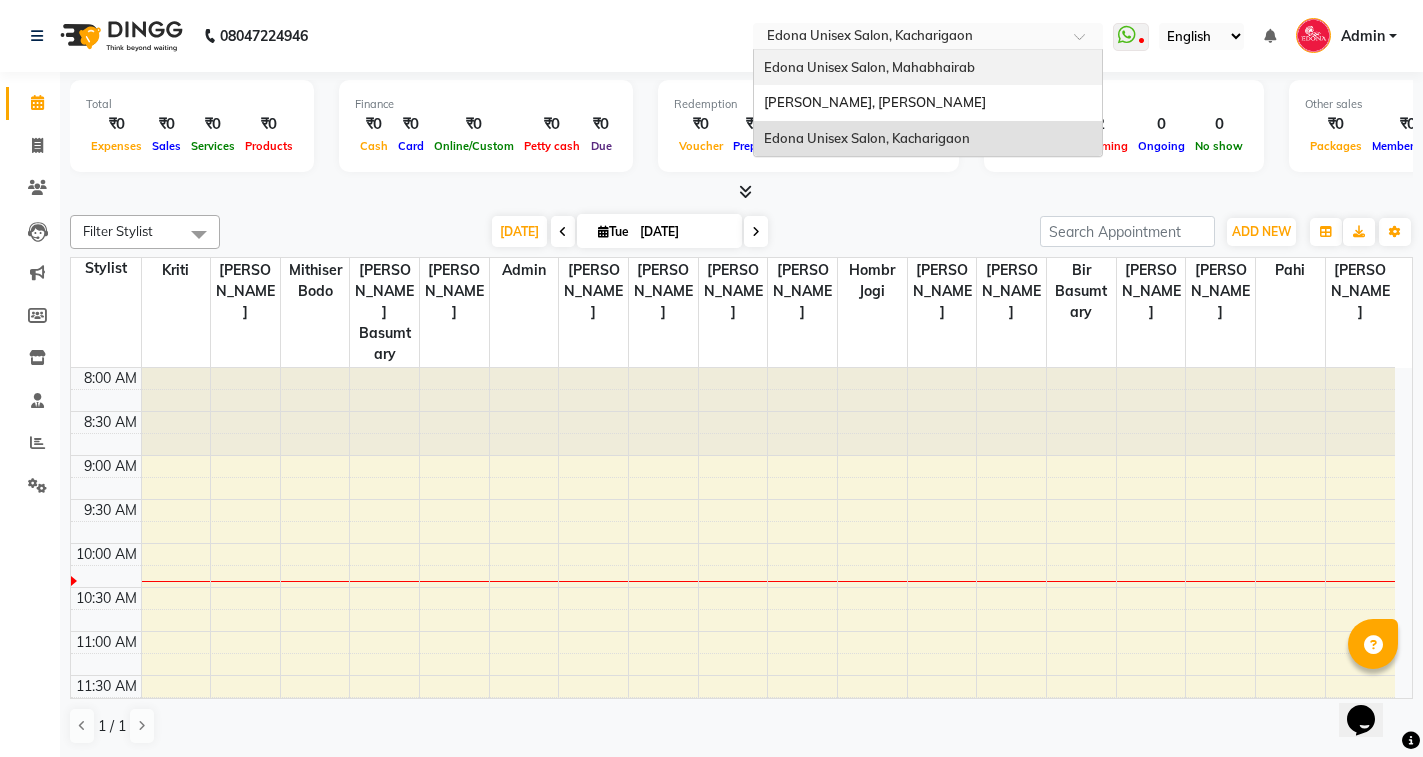 click on "Edona Unisex Salon, Mahabhairab" at bounding box center (869, 67) 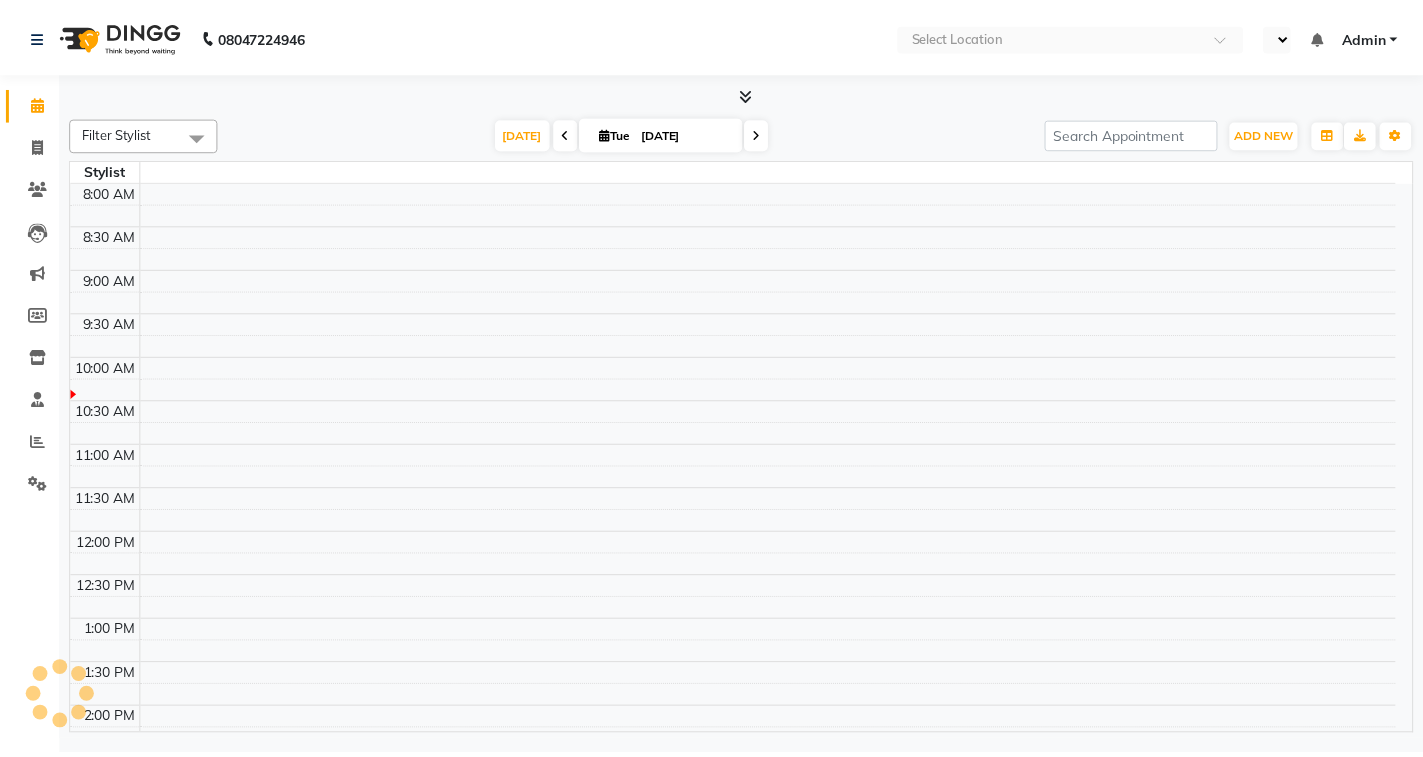 scroll, scrollTop: 0, scrollLeft: 0, axis: both 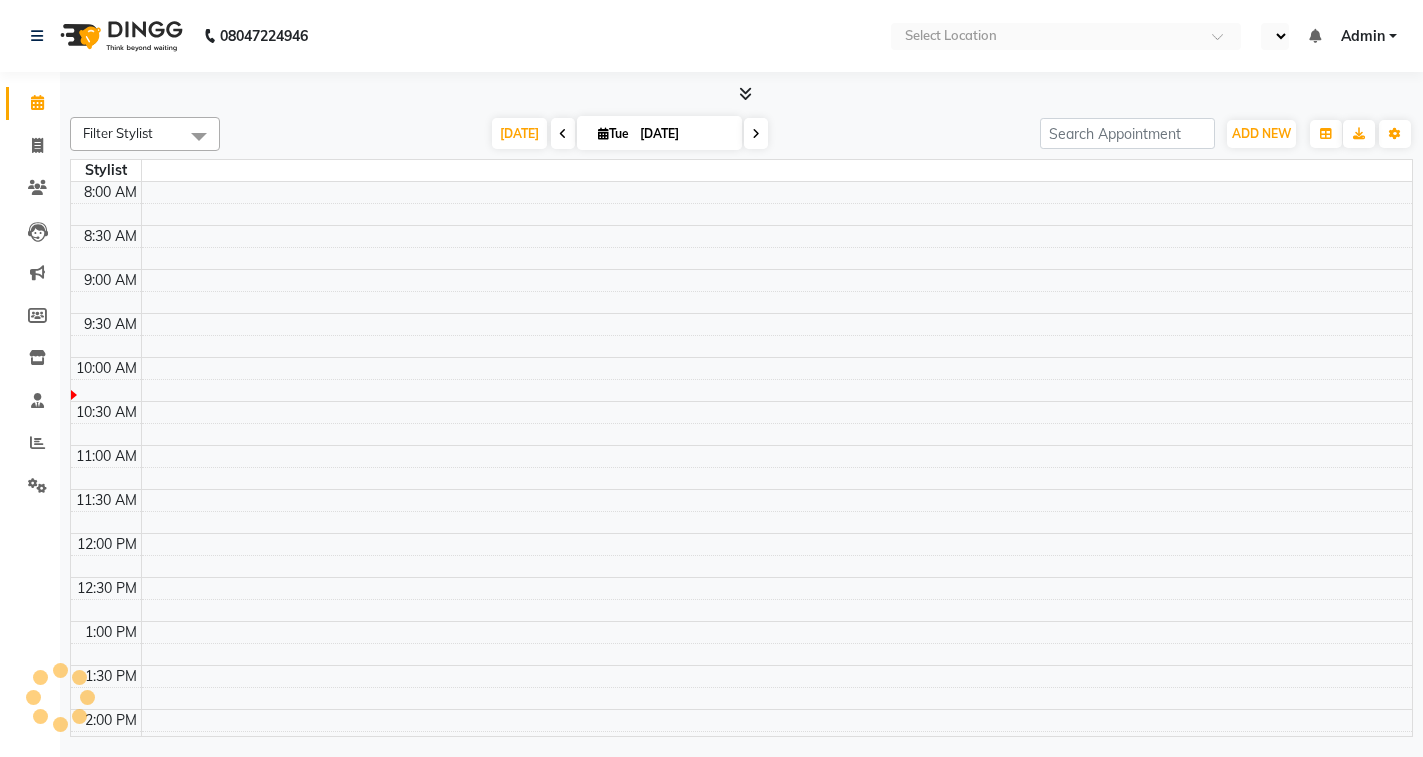 select on "en" 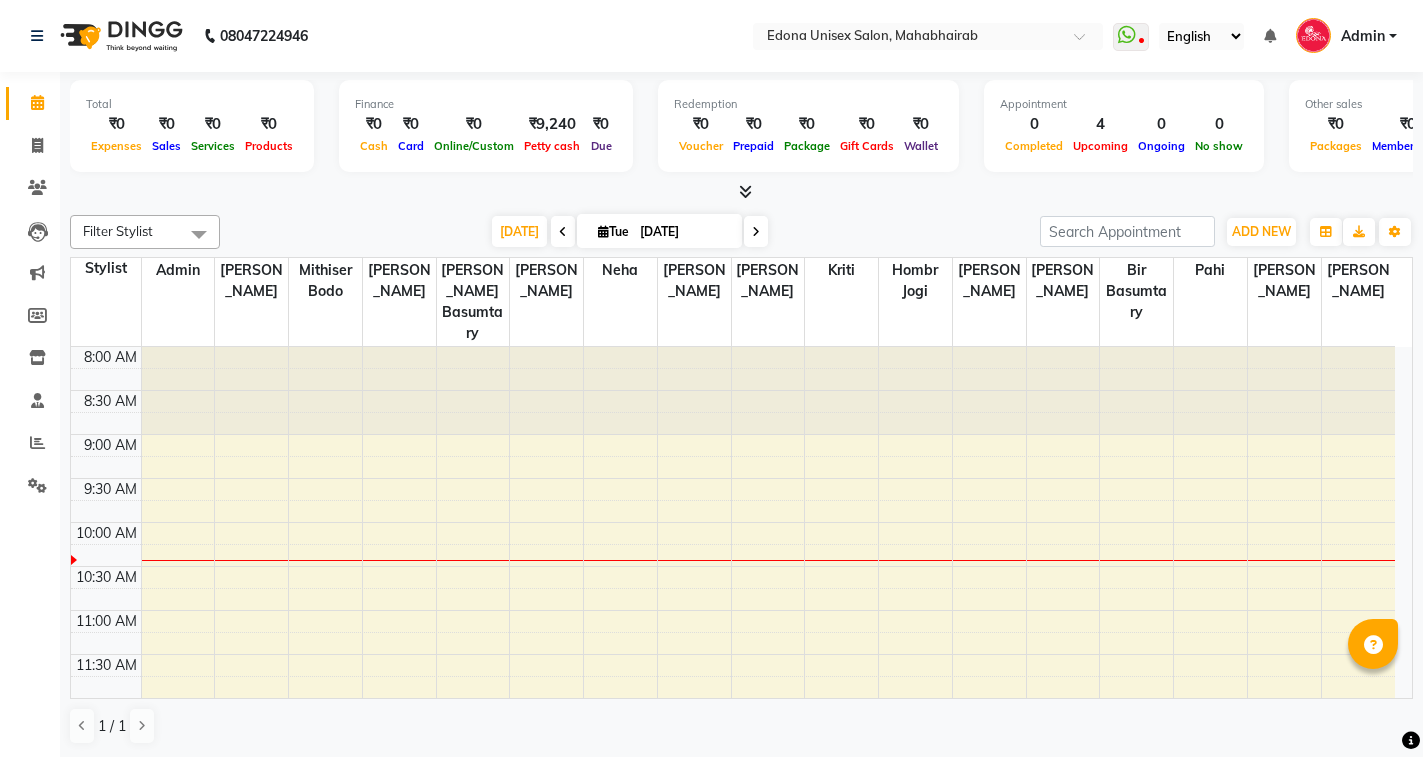 click on "₹9,240" at bounding box center (552, 124) 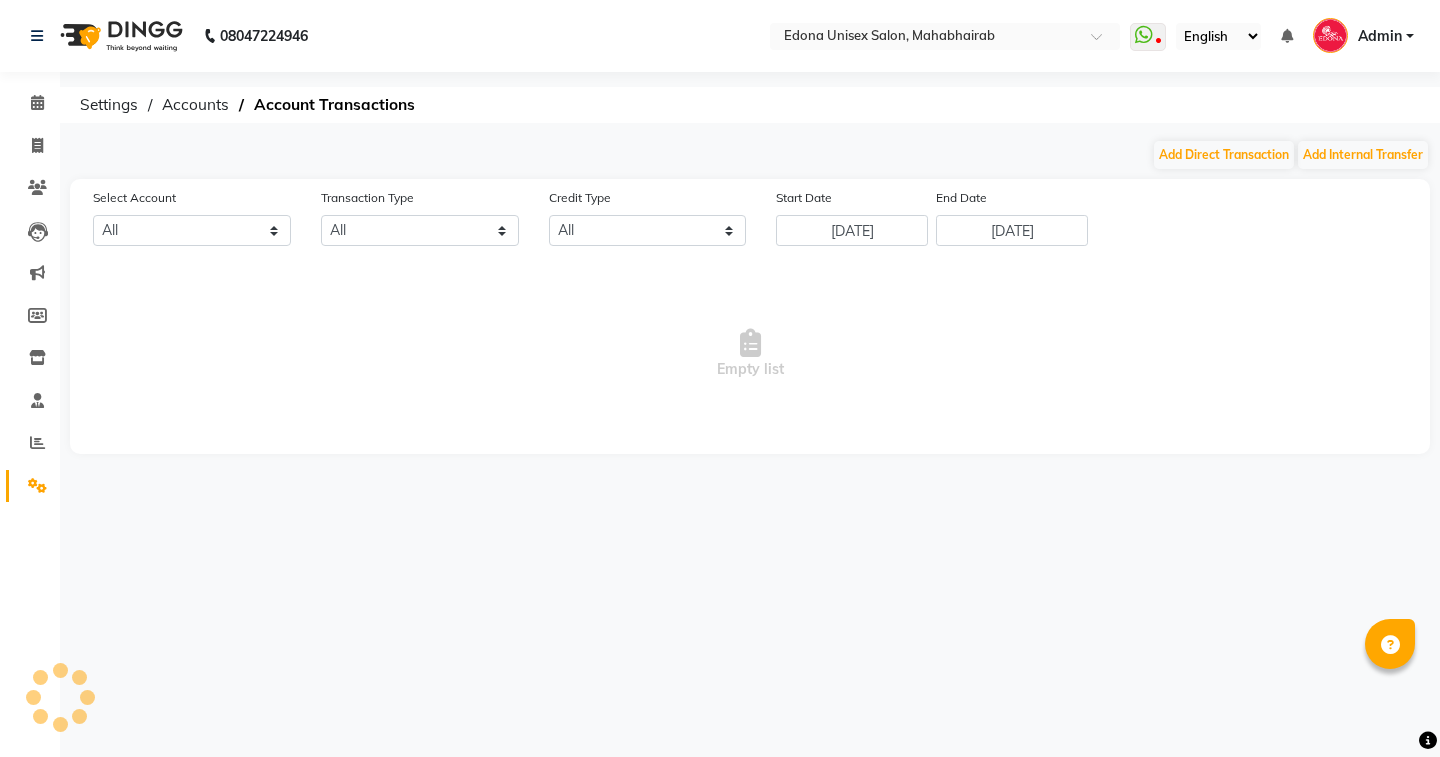 select on "4319" 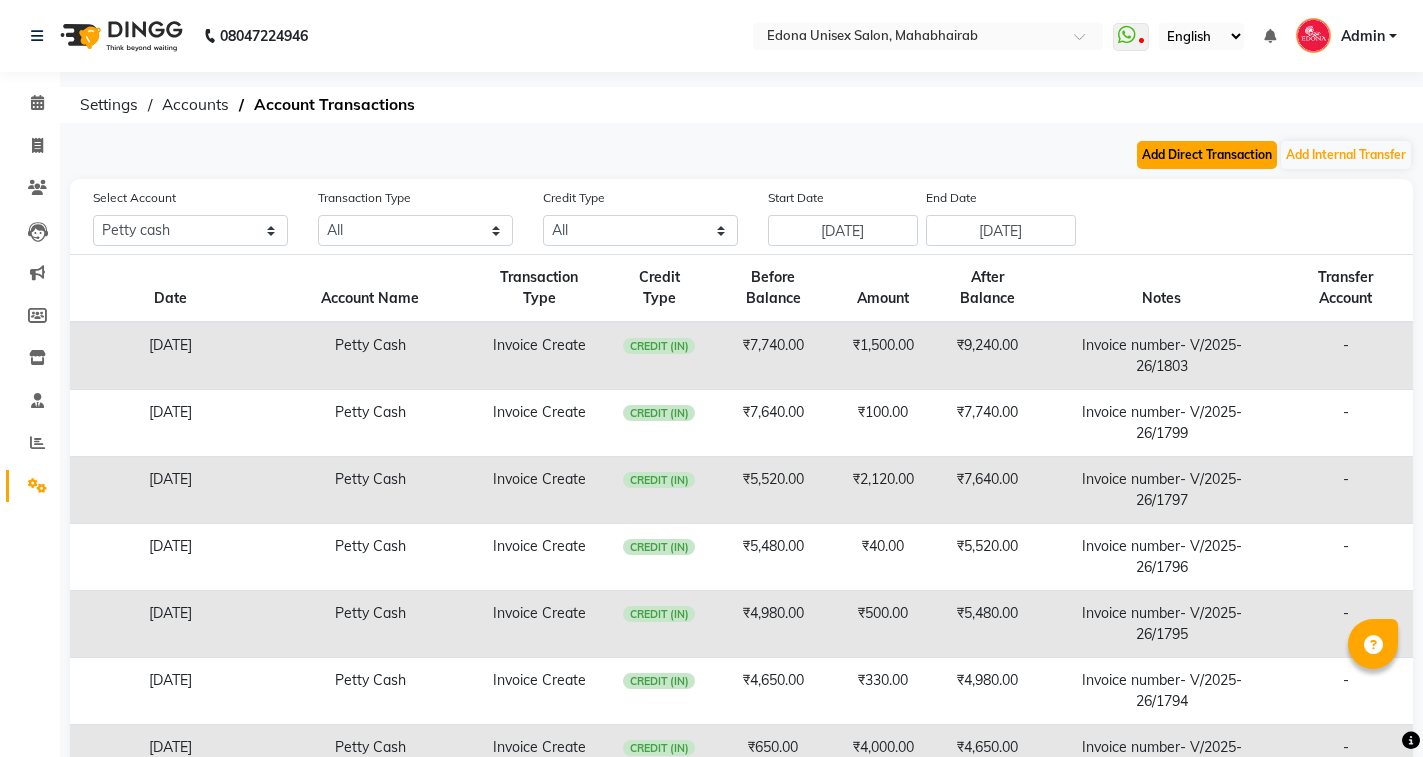 click on "Add Direct Transaction" 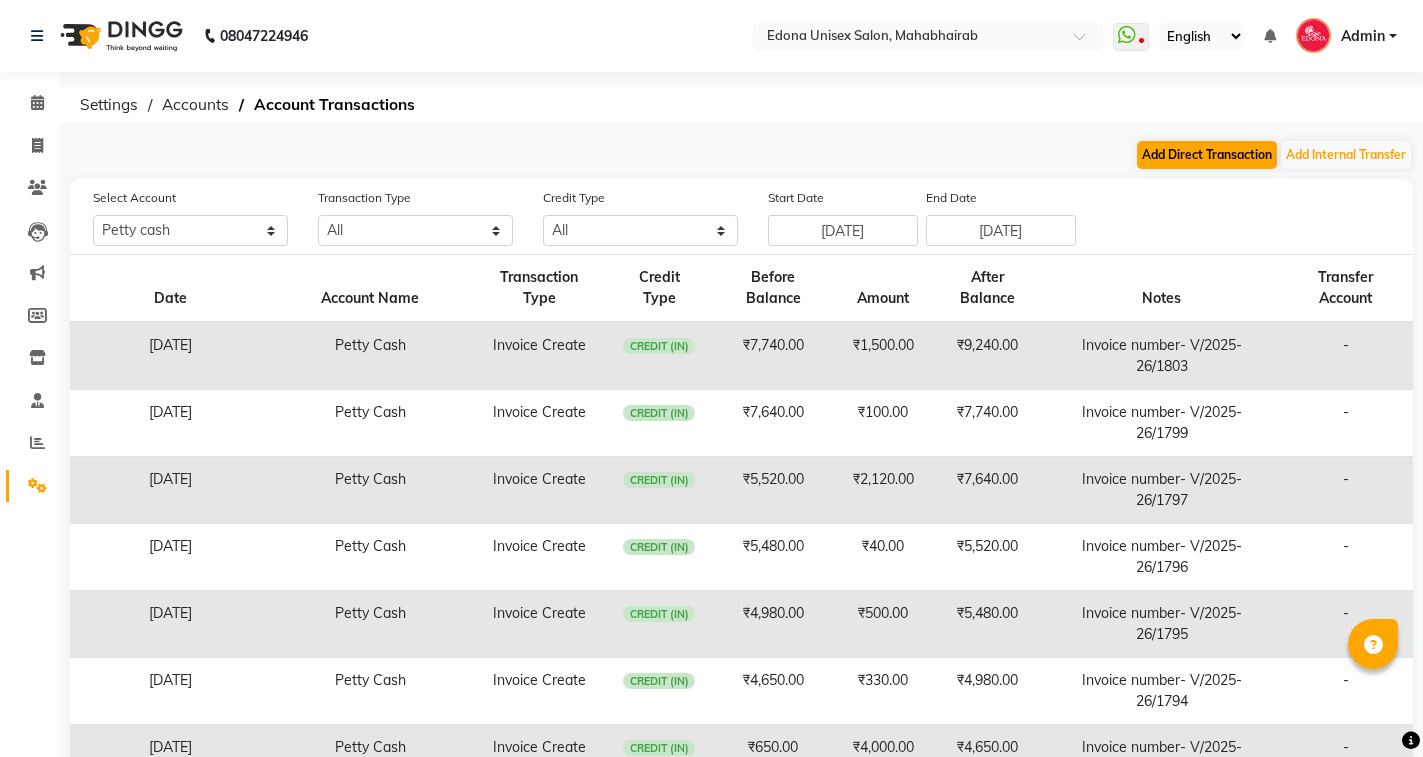 select on "direct" 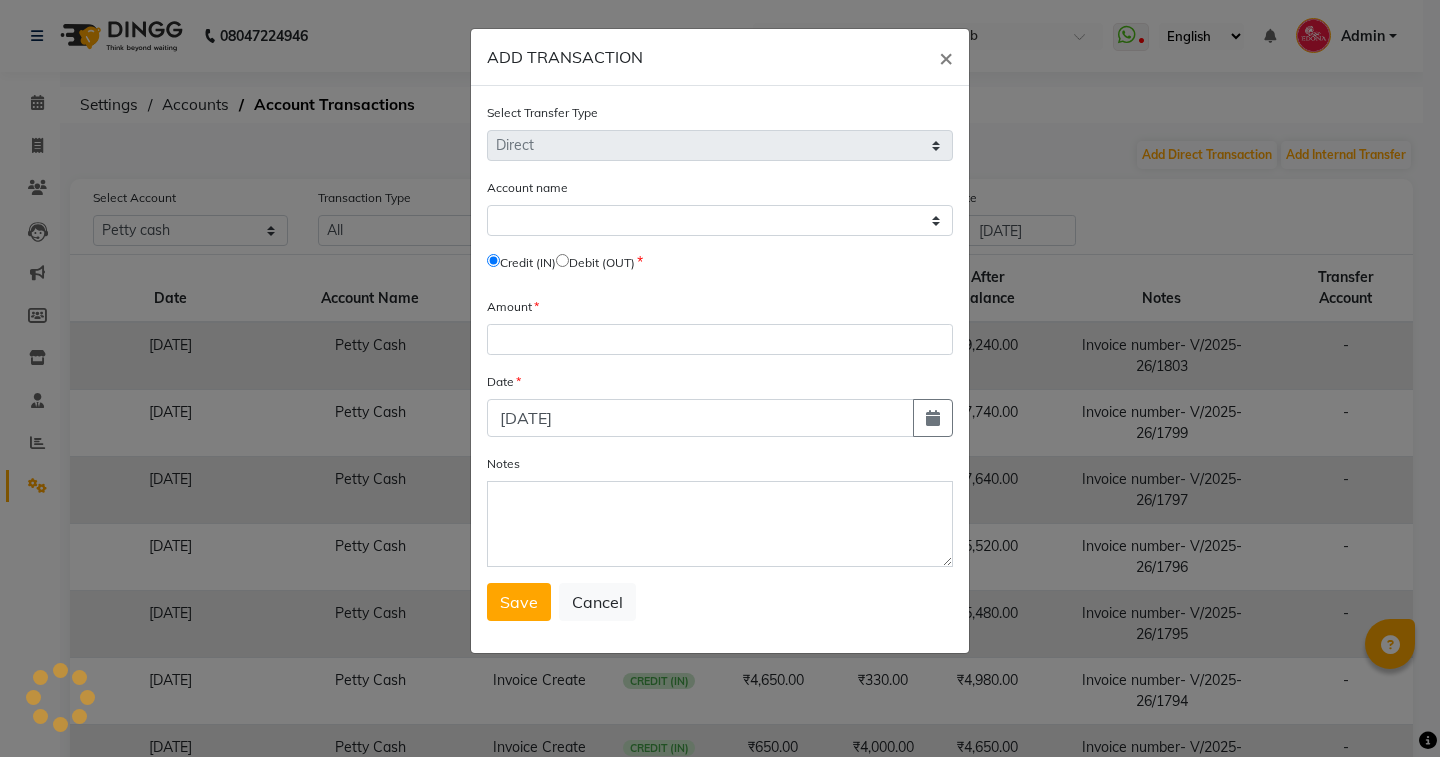 select on "4319" 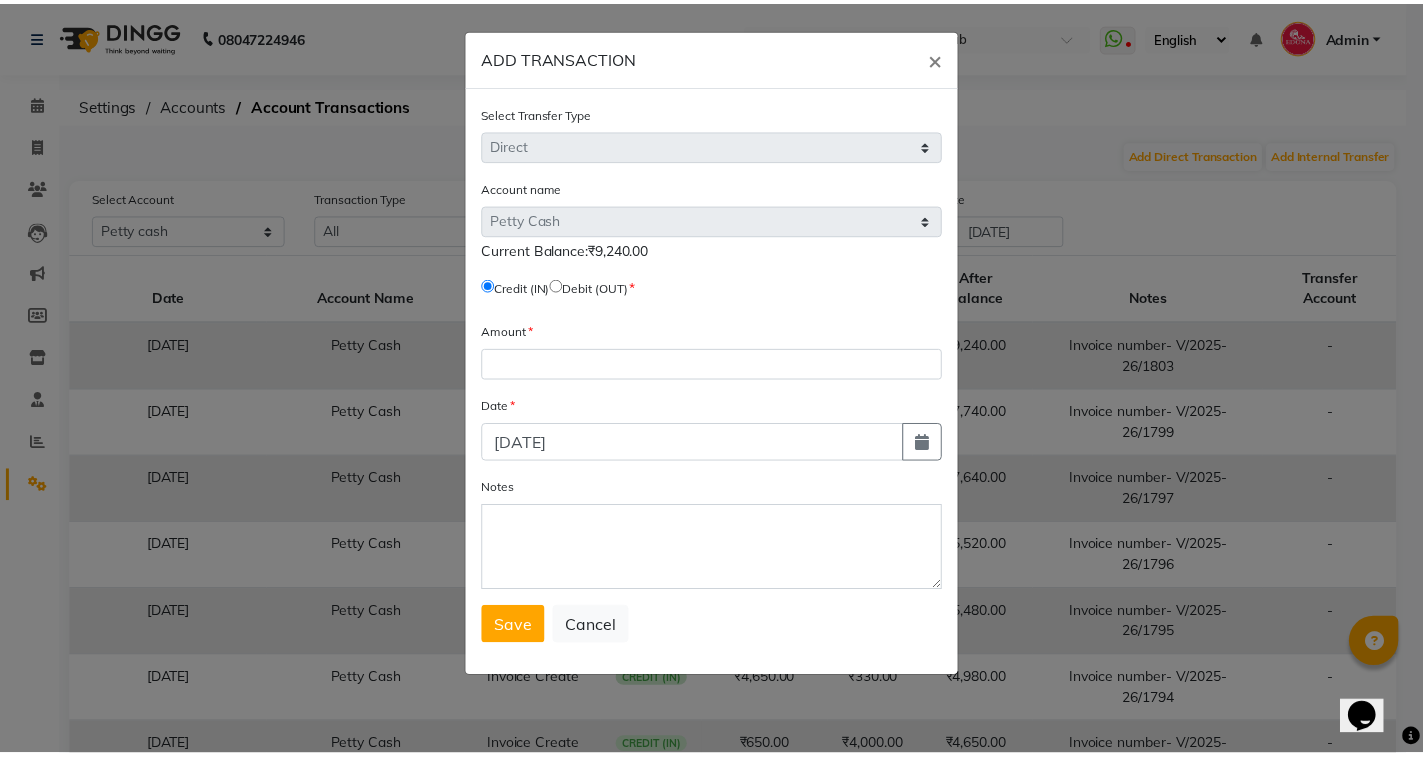 scroll, scrollTop: 0, scrollLeft: 0, axis: both 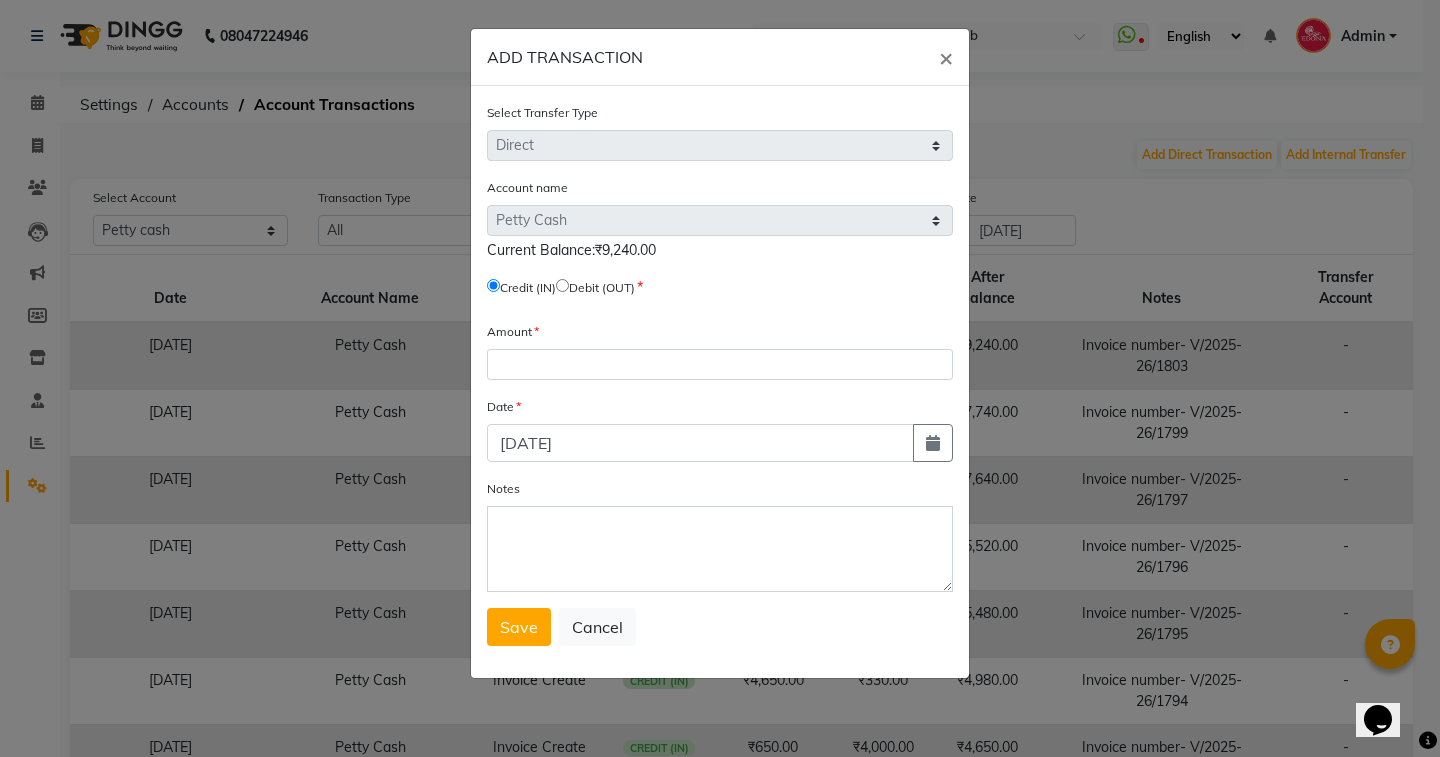 click 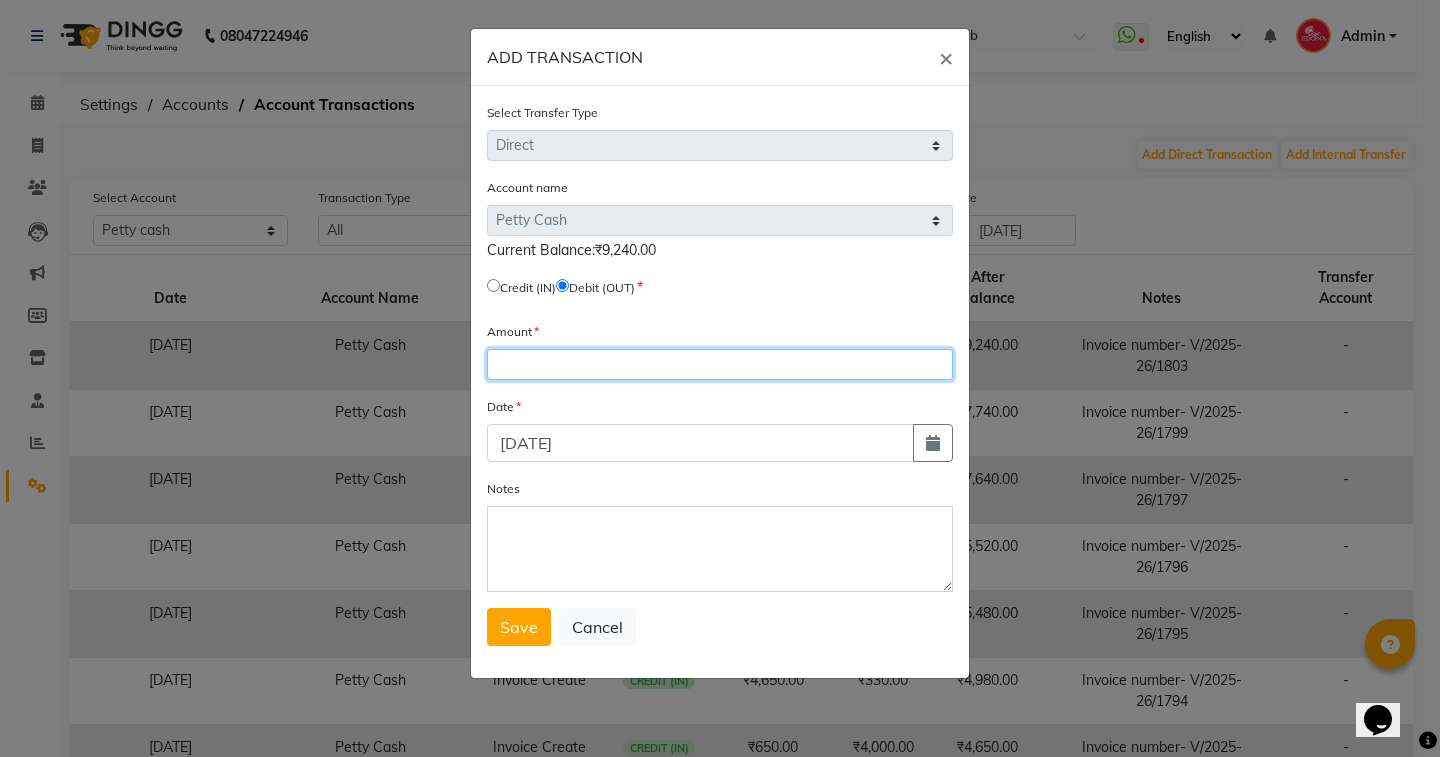 click 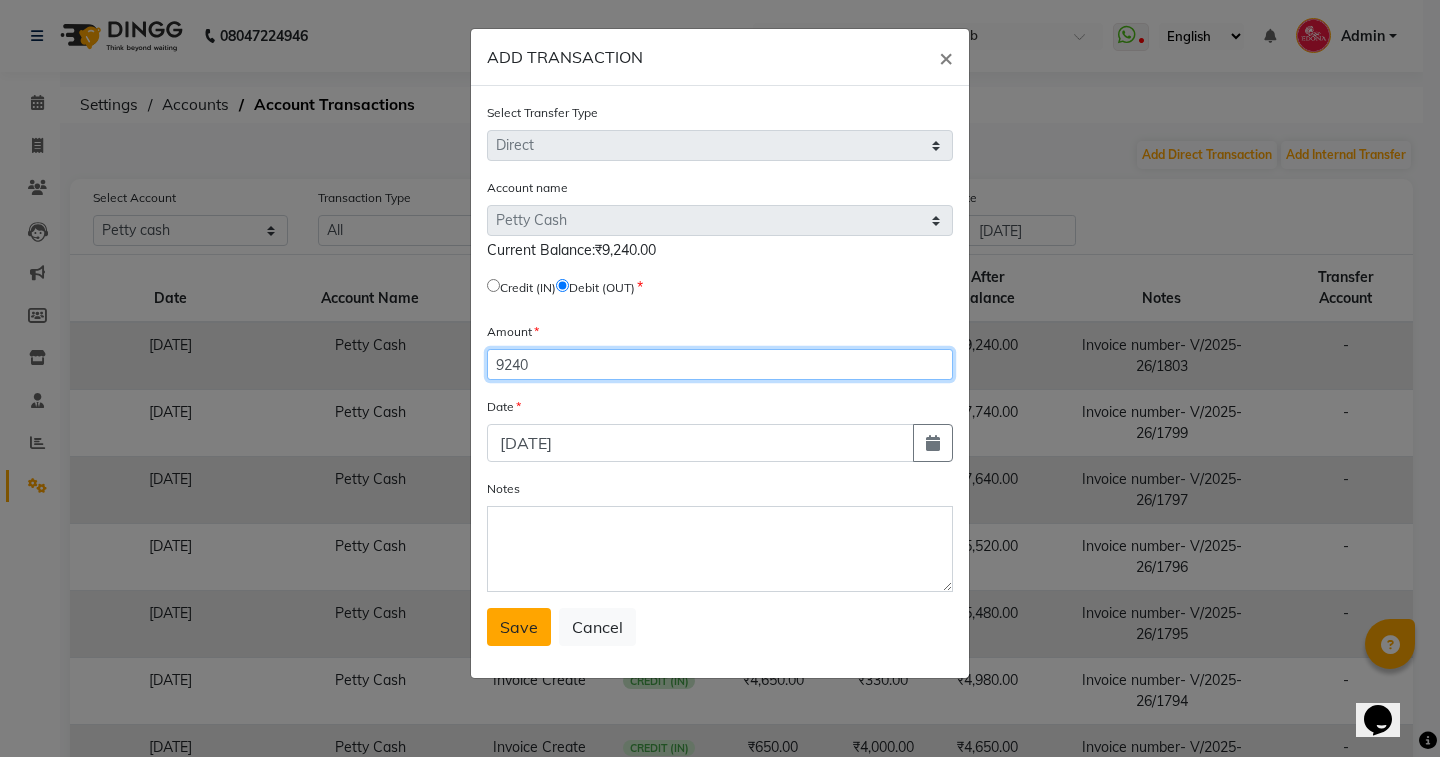 type on "9240" 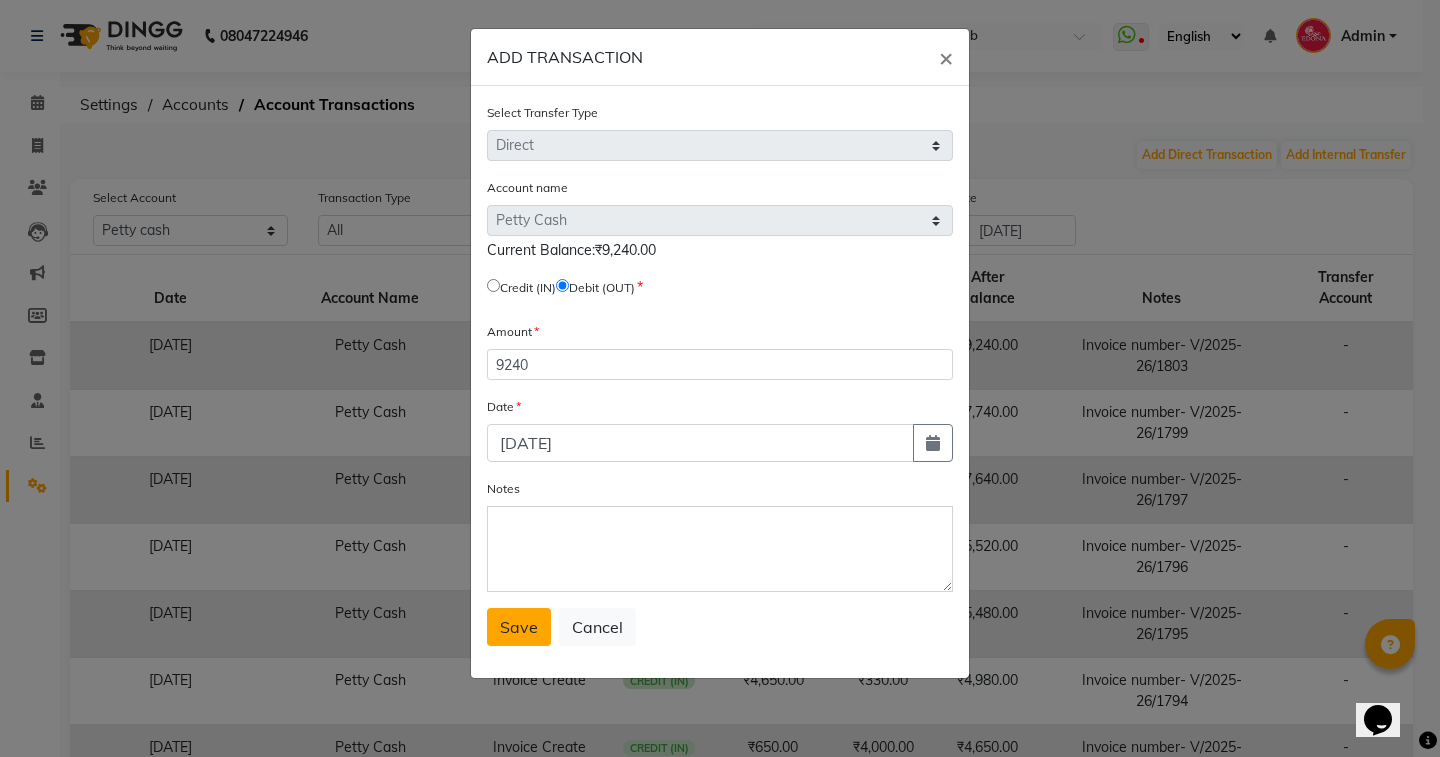 click on "Save" at bounding box center [519, 627] 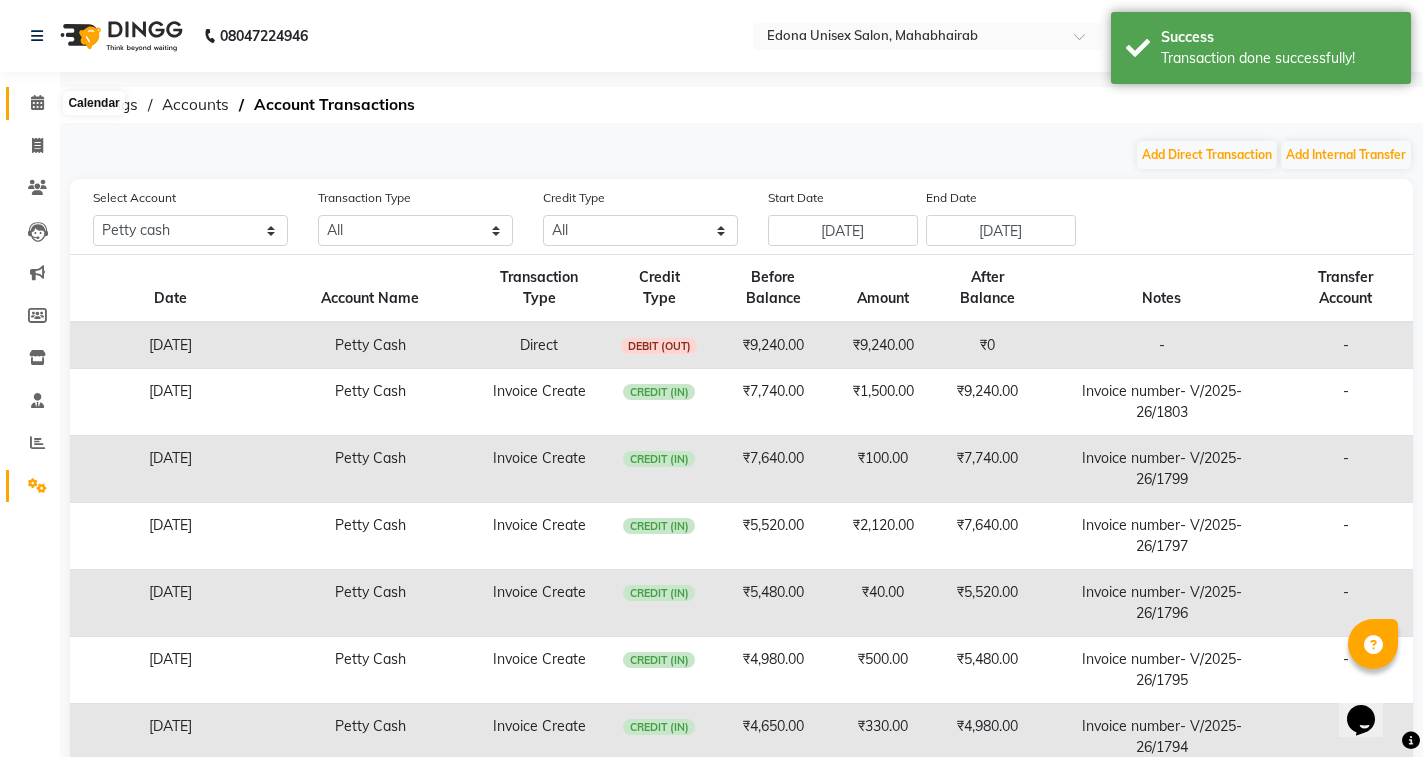 click 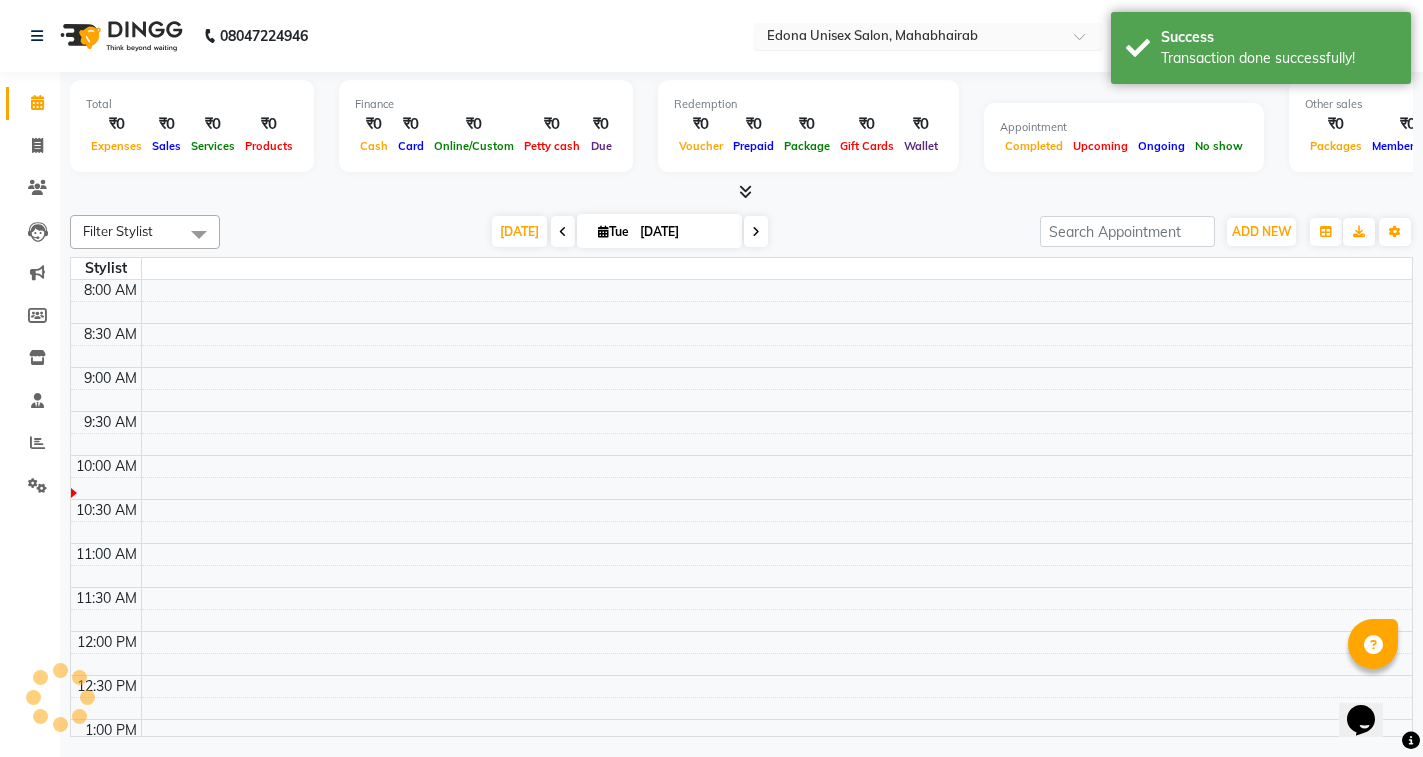 click at bounding box center (908, 38) 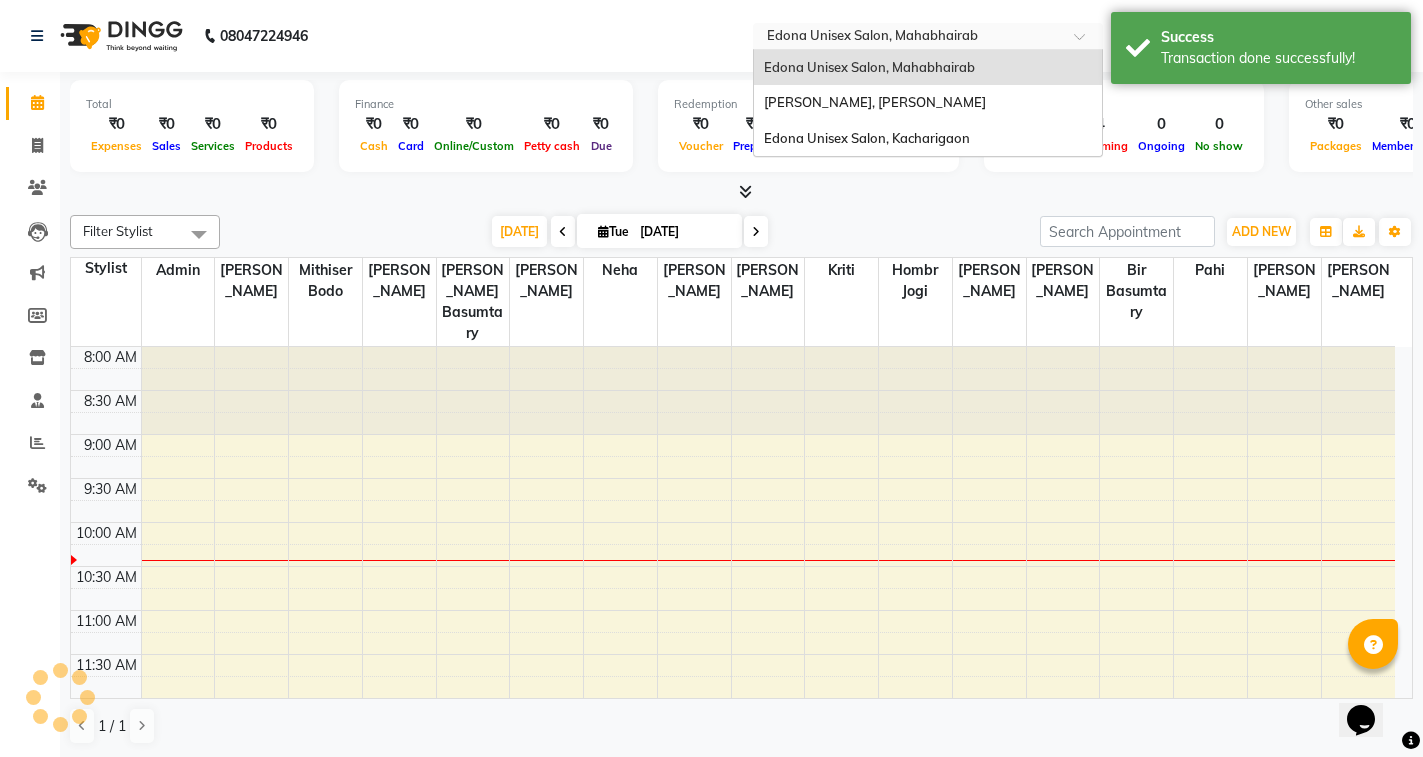 scroll, scrollTop: 0, scrollLeft: 0, axis: both 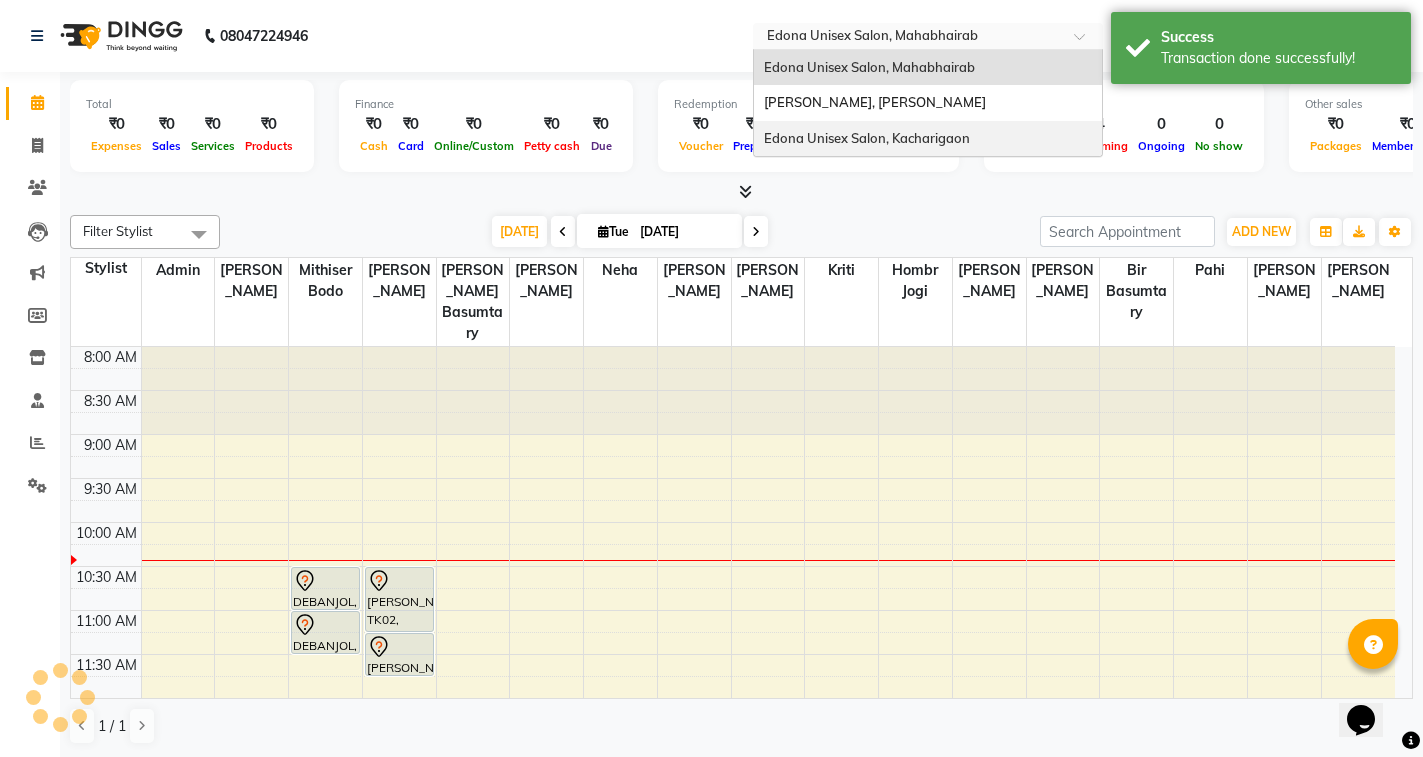click on "Edona Unisex Salon, Kacharigaon" at bounding box center [928, 139] 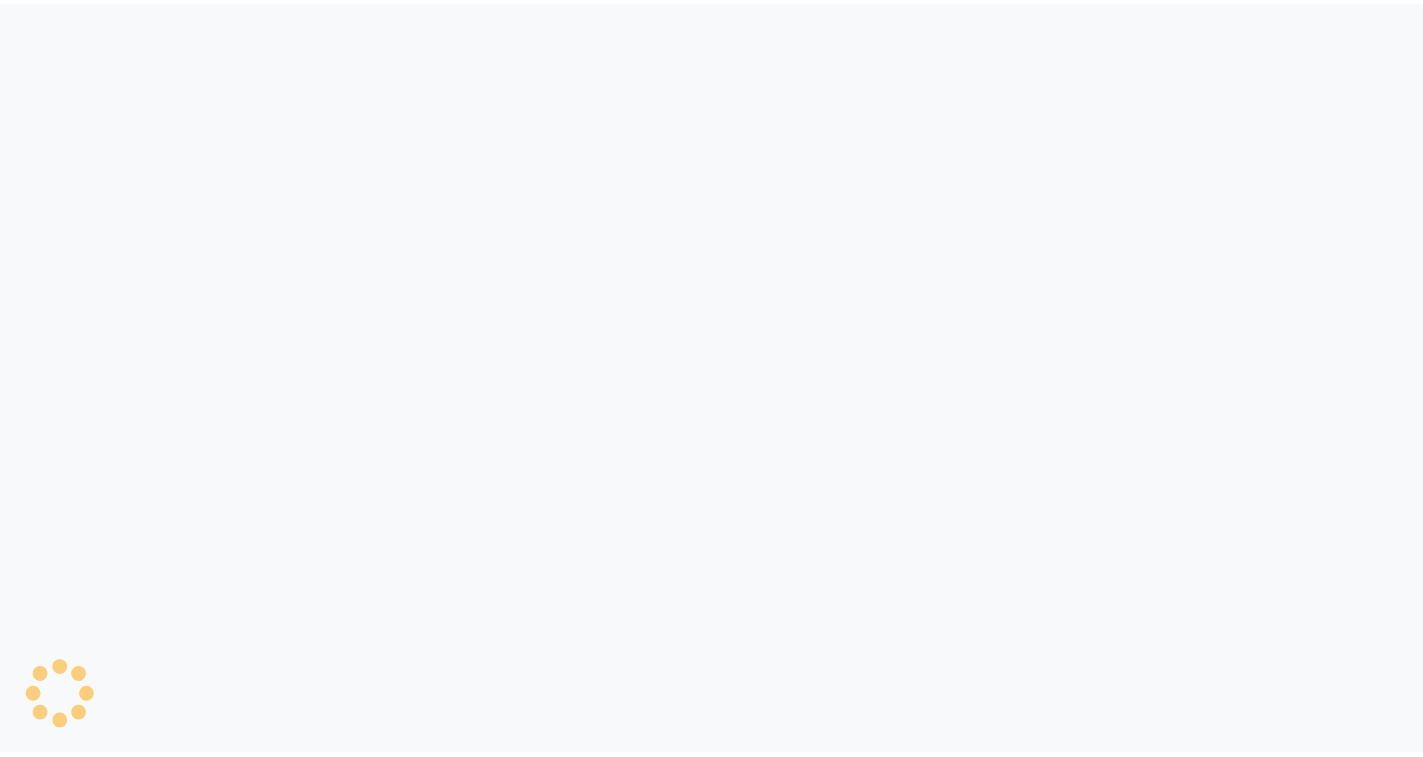 scroll, scrollTop: 0, scrollLeft: 0, axis: both 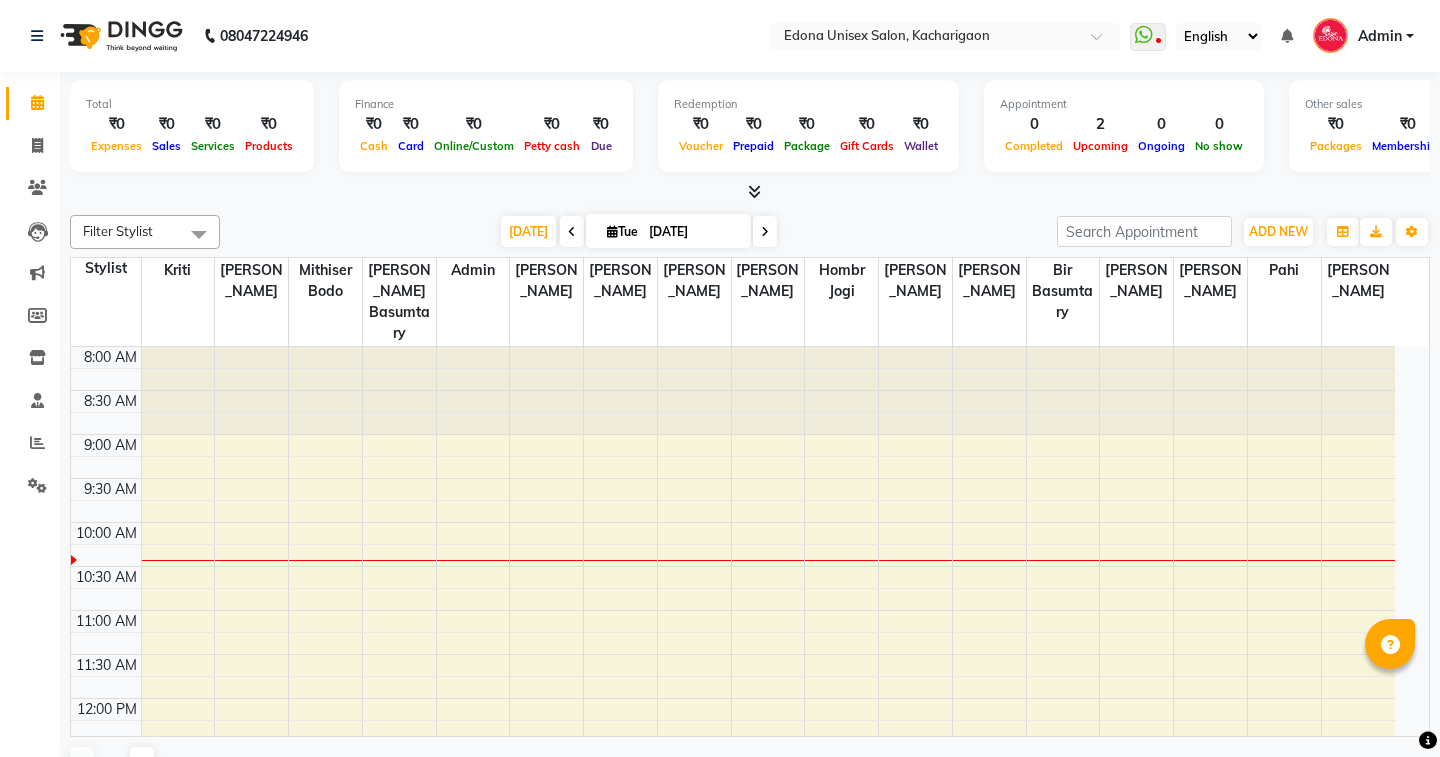select on "en" 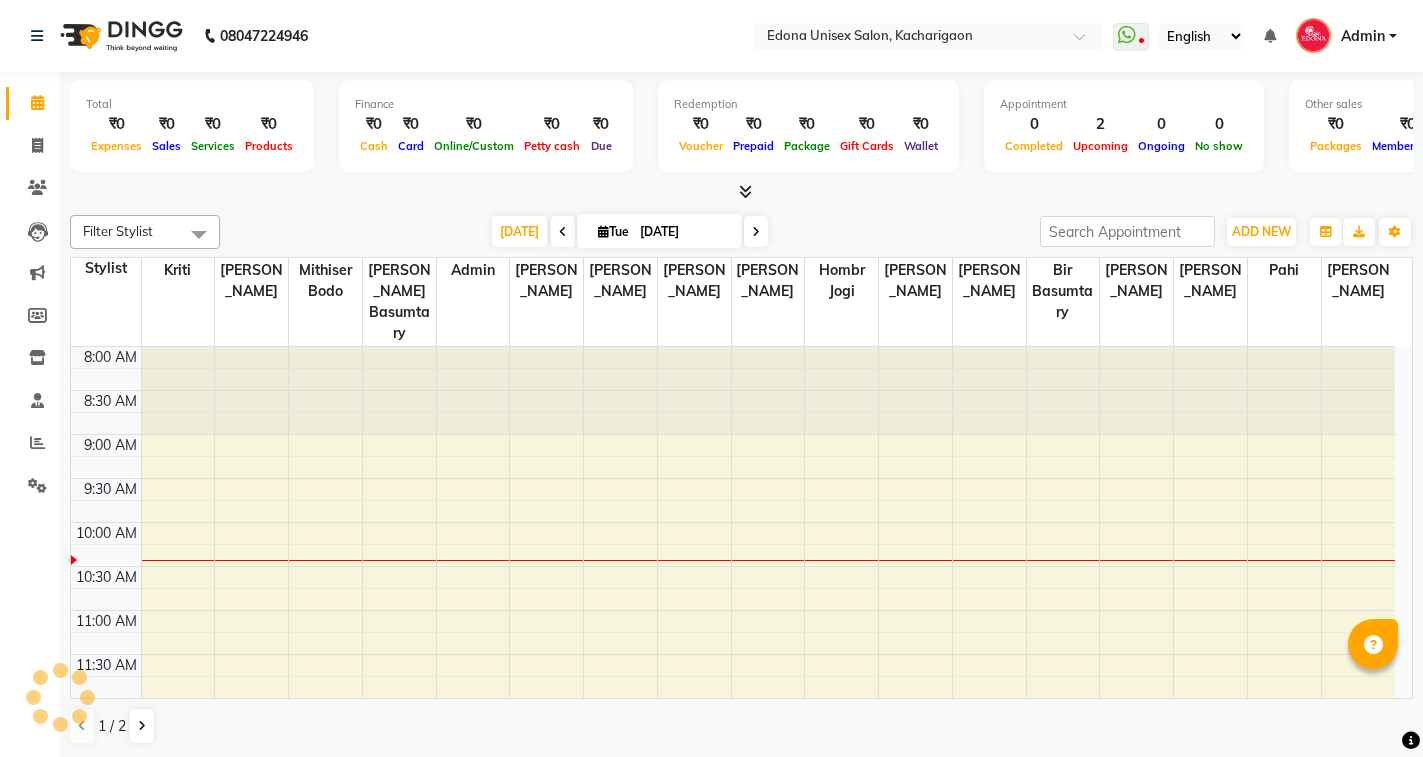 scroll, scrollTop: 0, scrollLeft: 0, axis: both 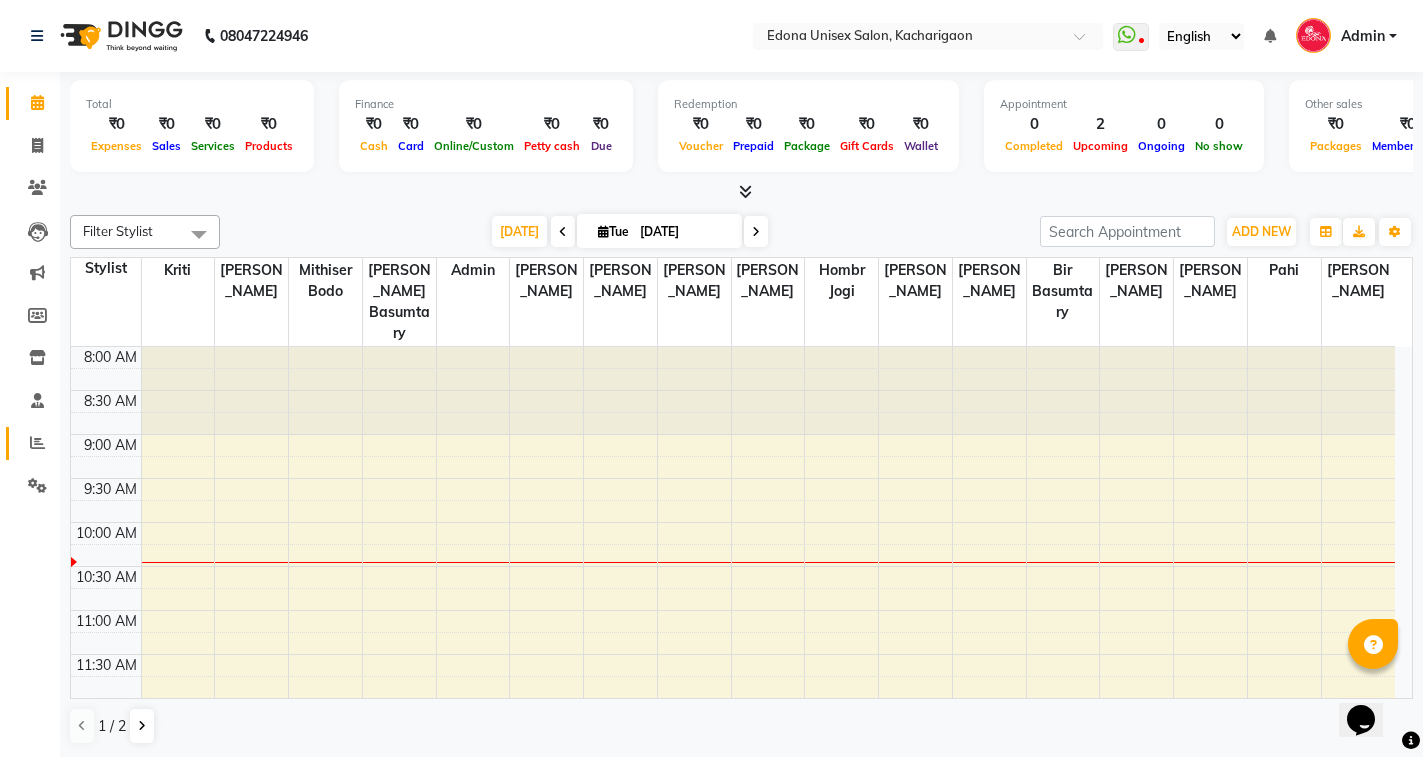 click 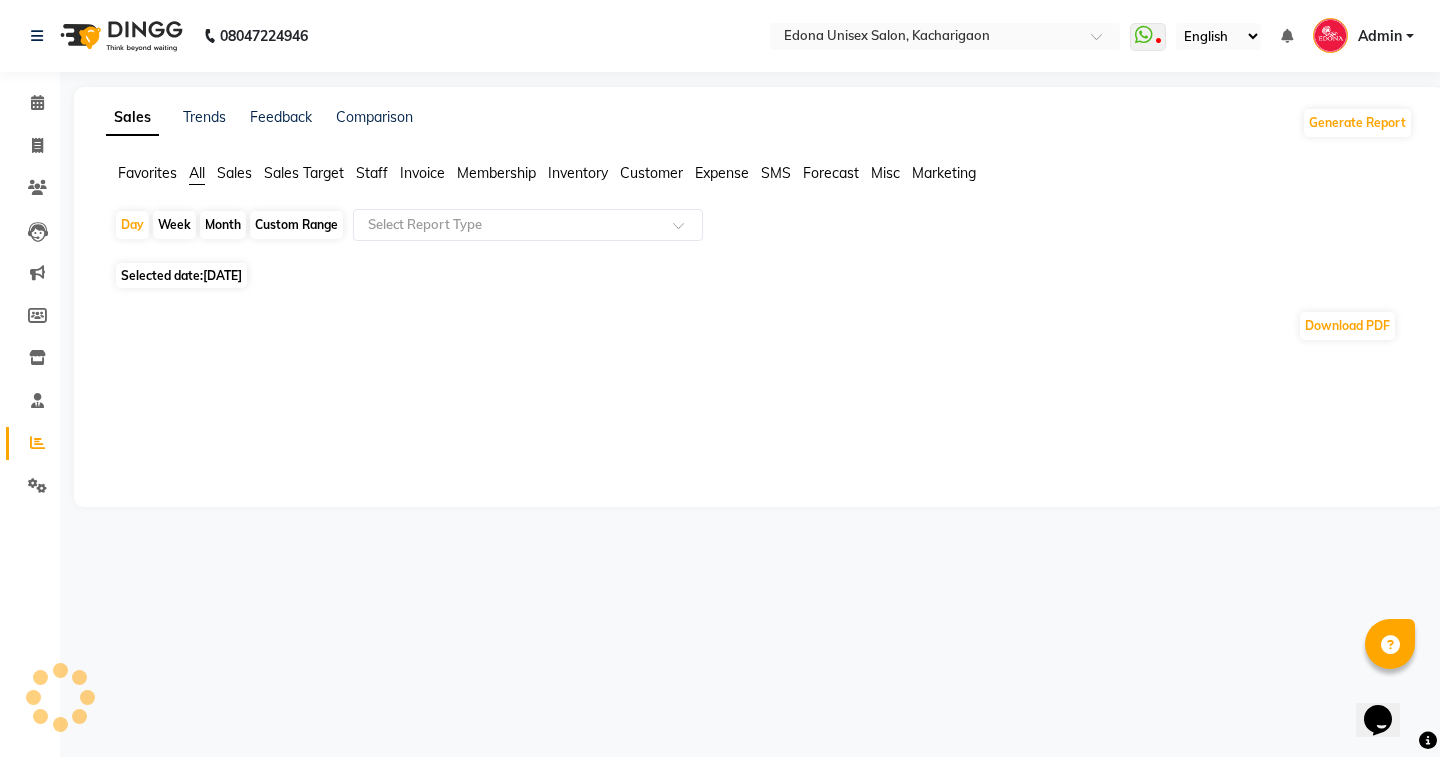 click on "Sales" 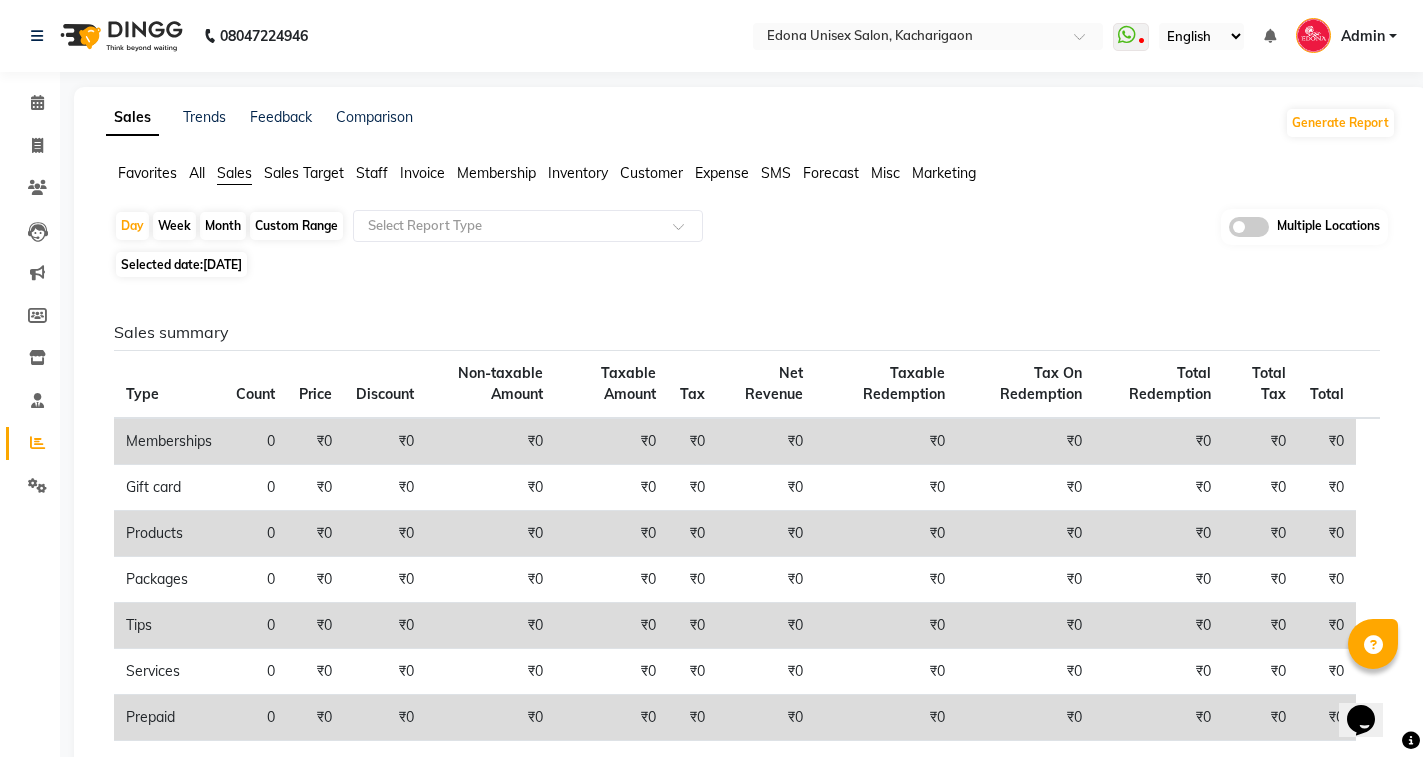 click on "Sales" 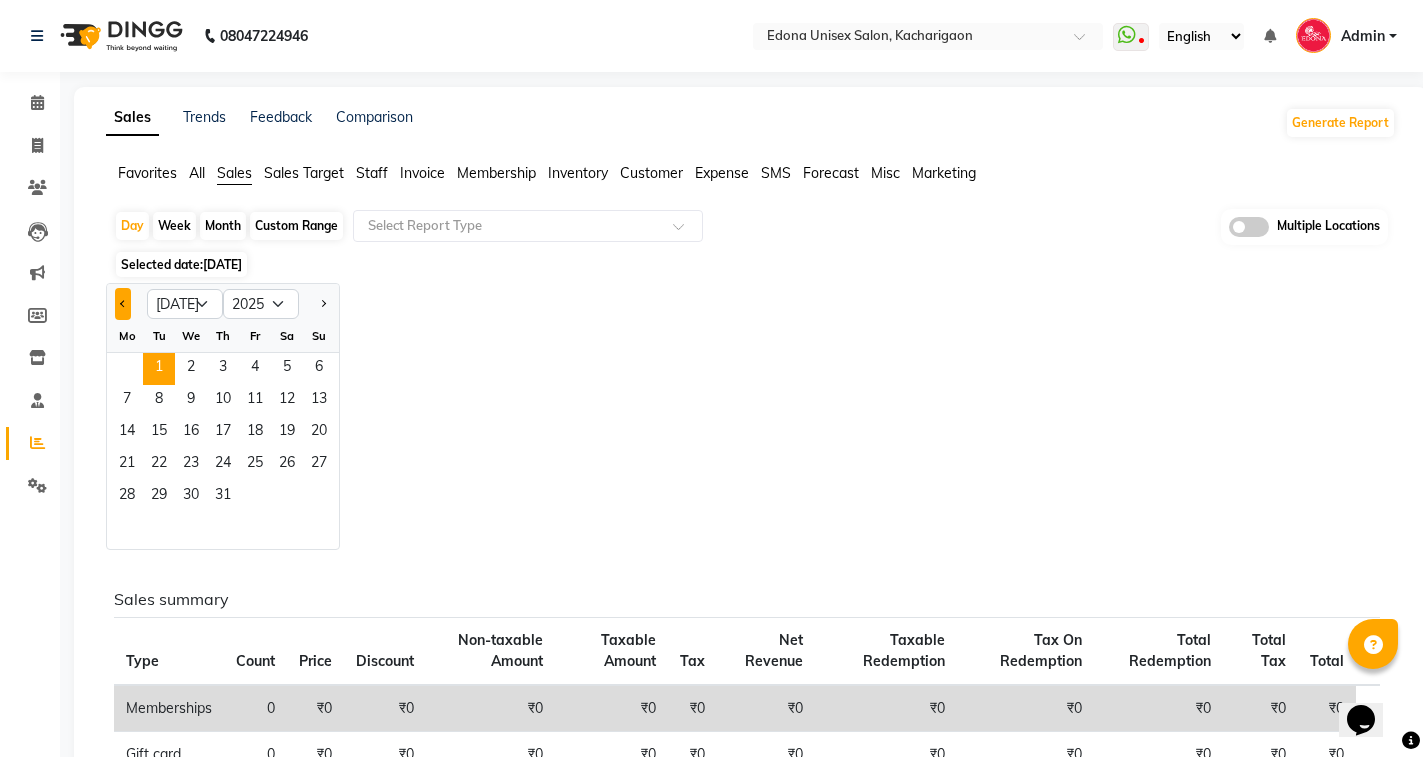 click 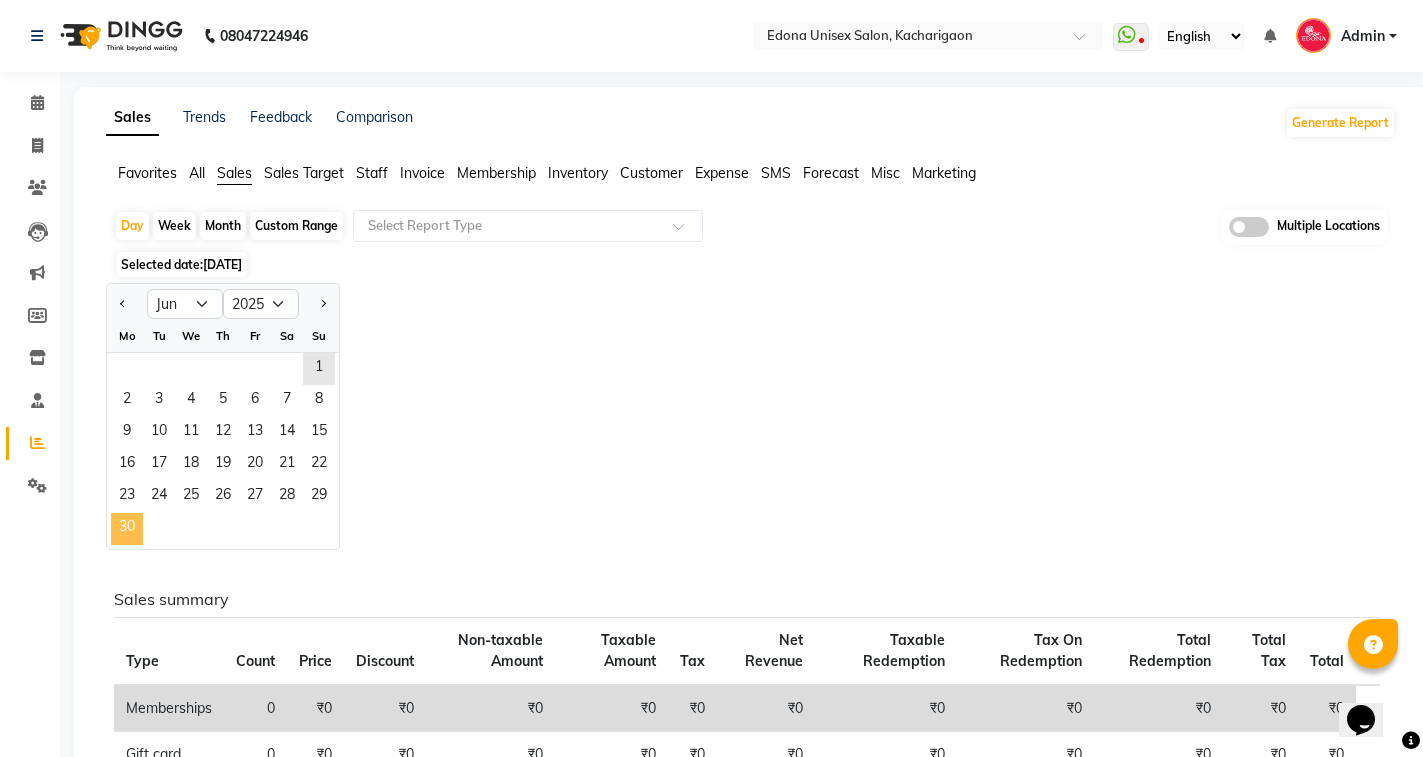 click on "30" 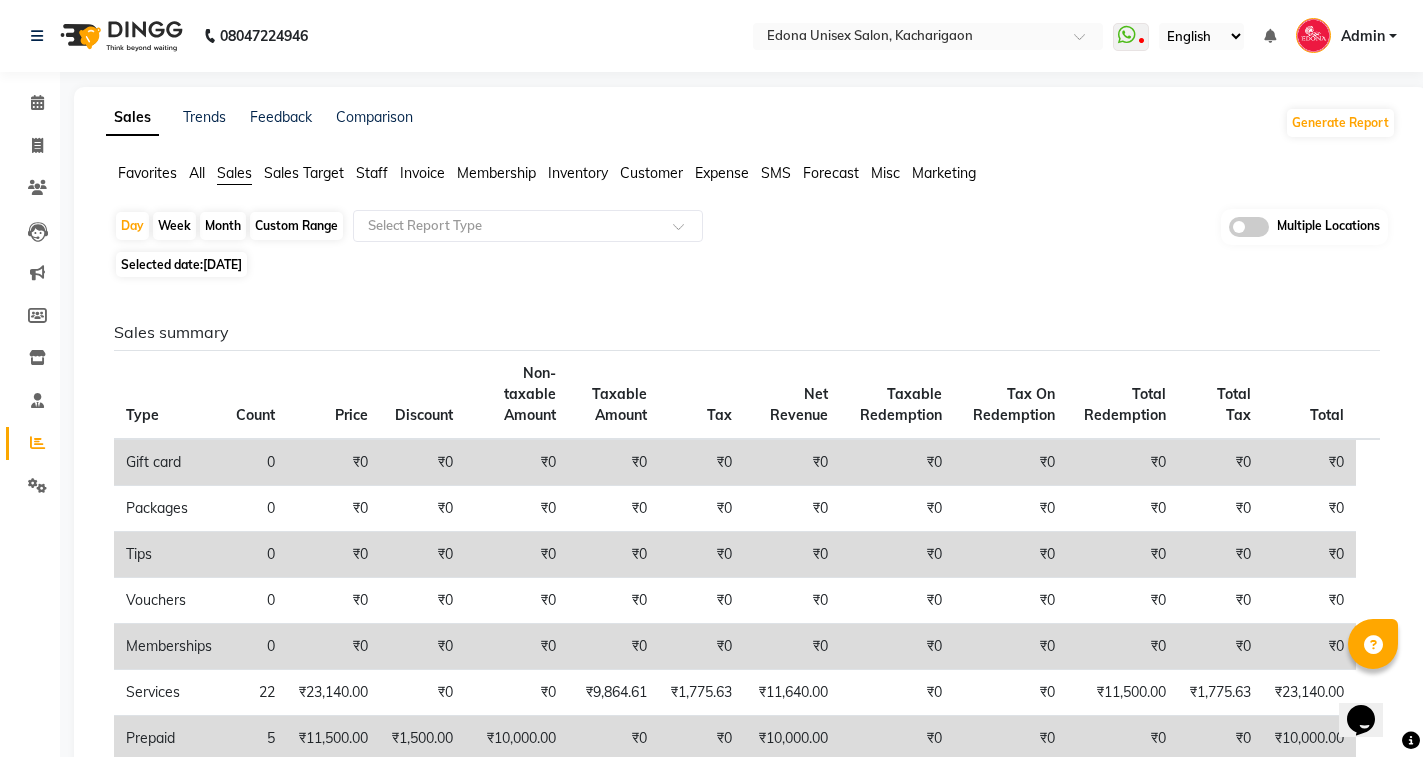 scroll, scrollTop: 456, scrollLeft: 0, axis: vertical 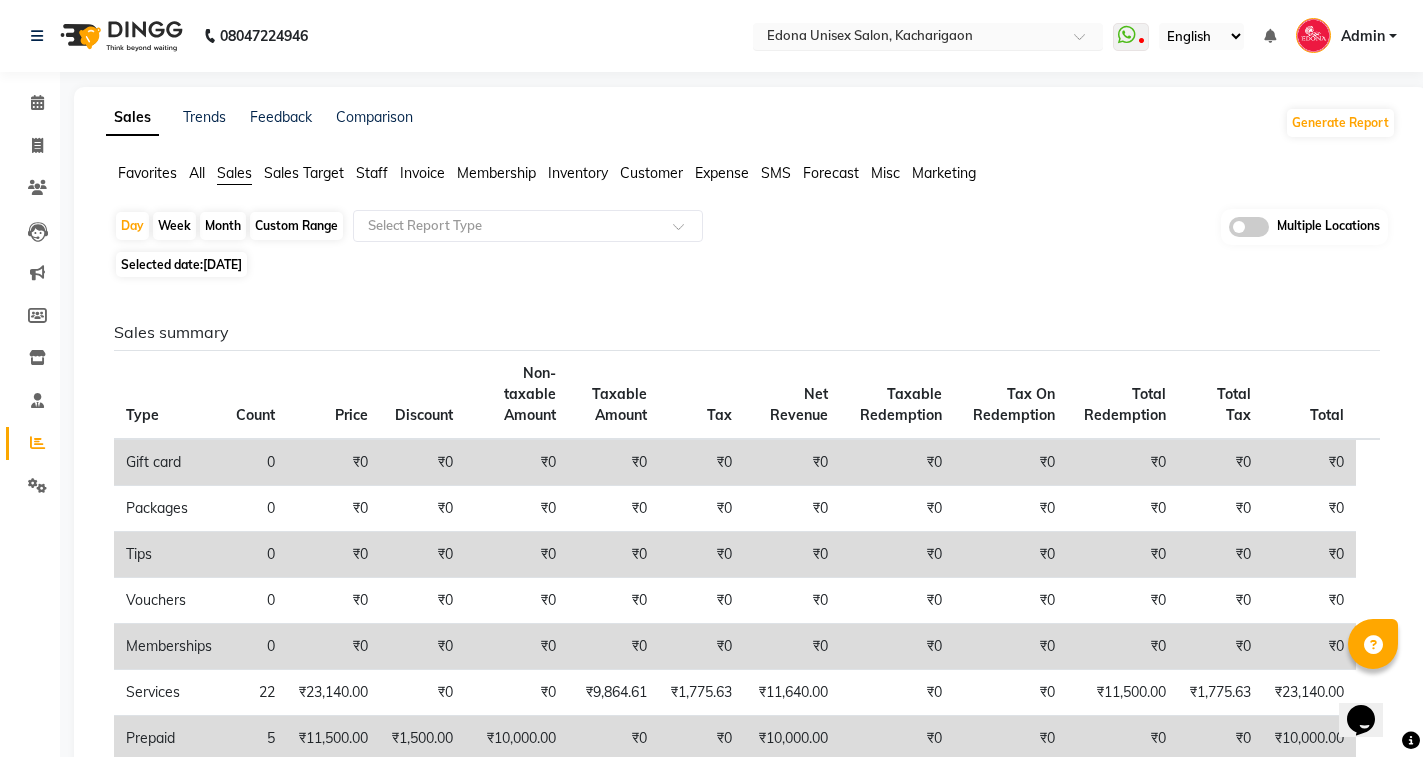 click at bounding box center [908, 38] 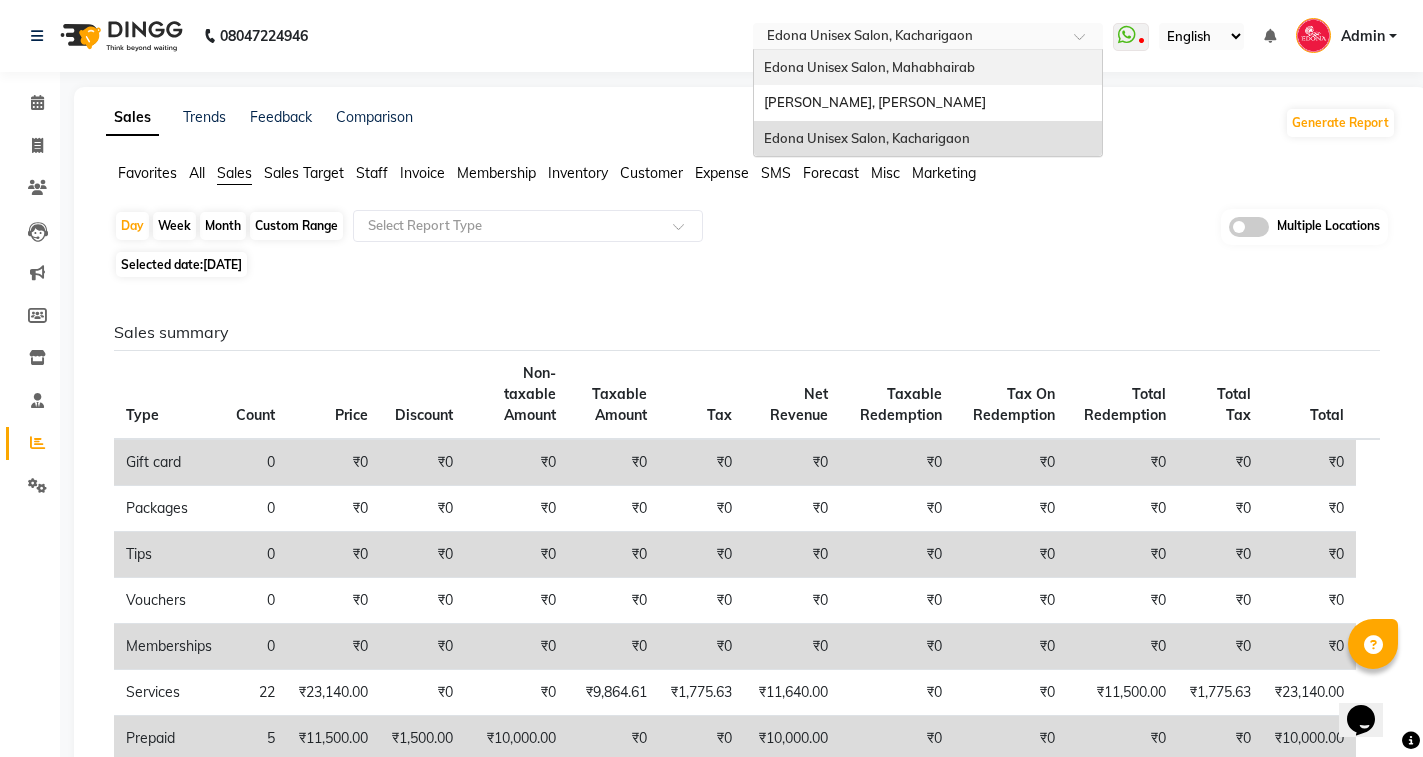 click on "Edona Unisex Salon, Mahabhairab" at bounding box center [869, 67] 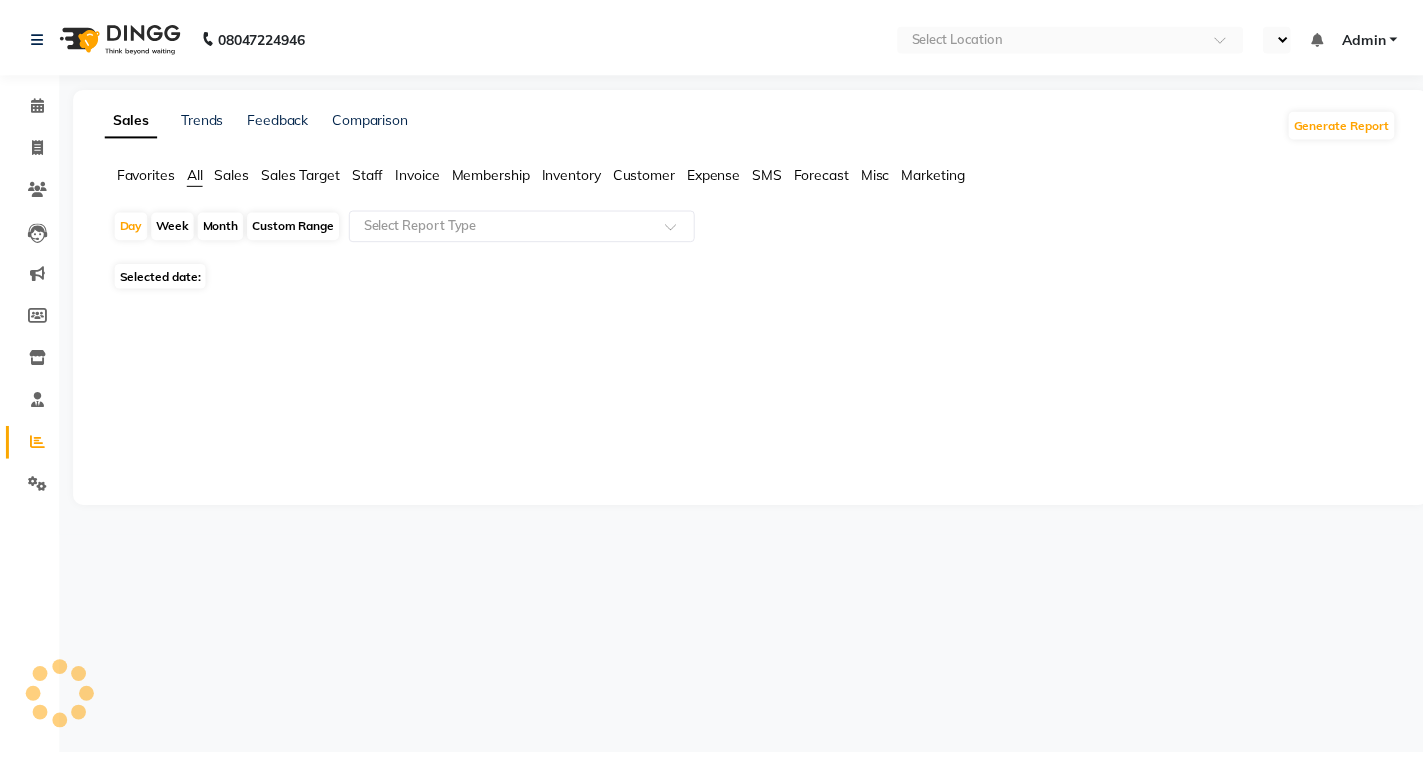 scroll, scrollTop: 0, scrollLeft: 0, axis: both 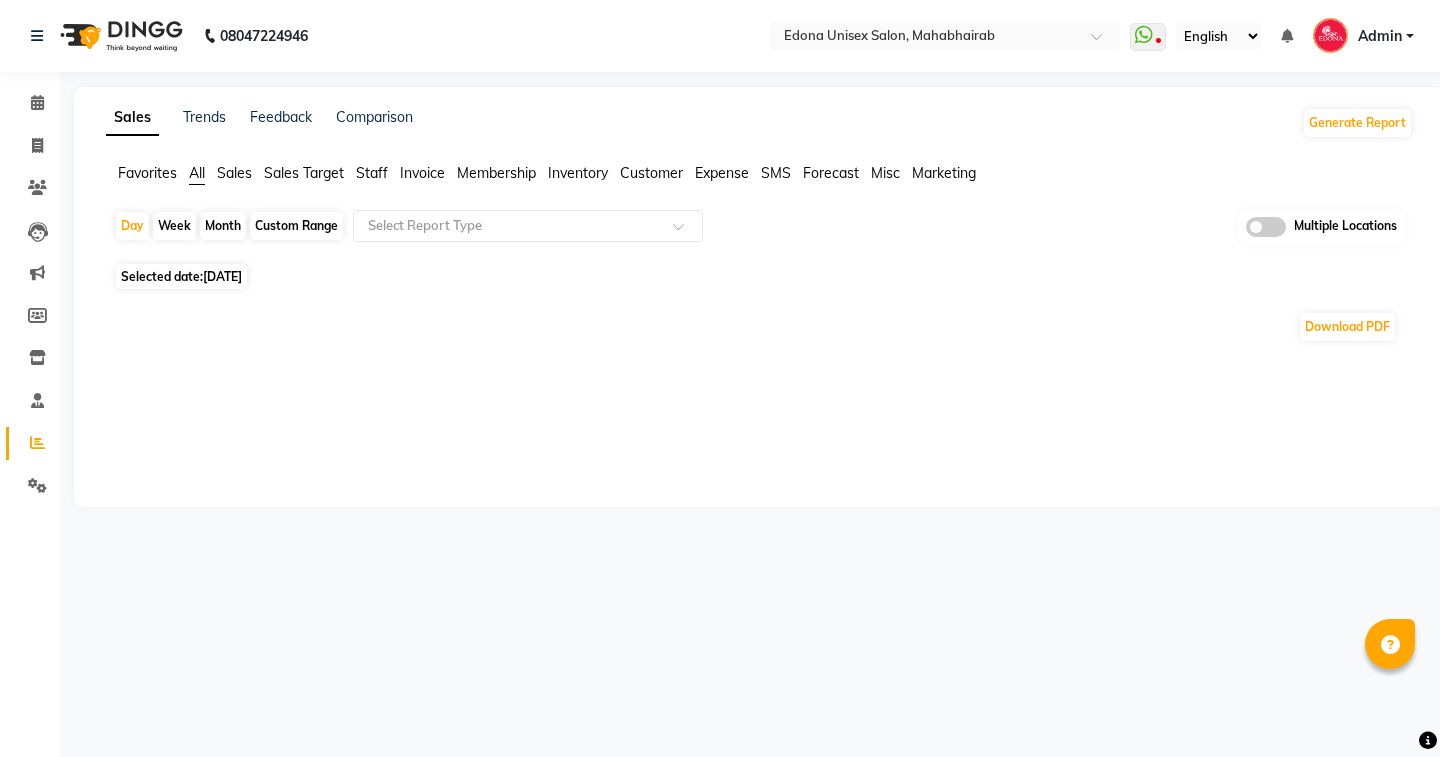select on "en" 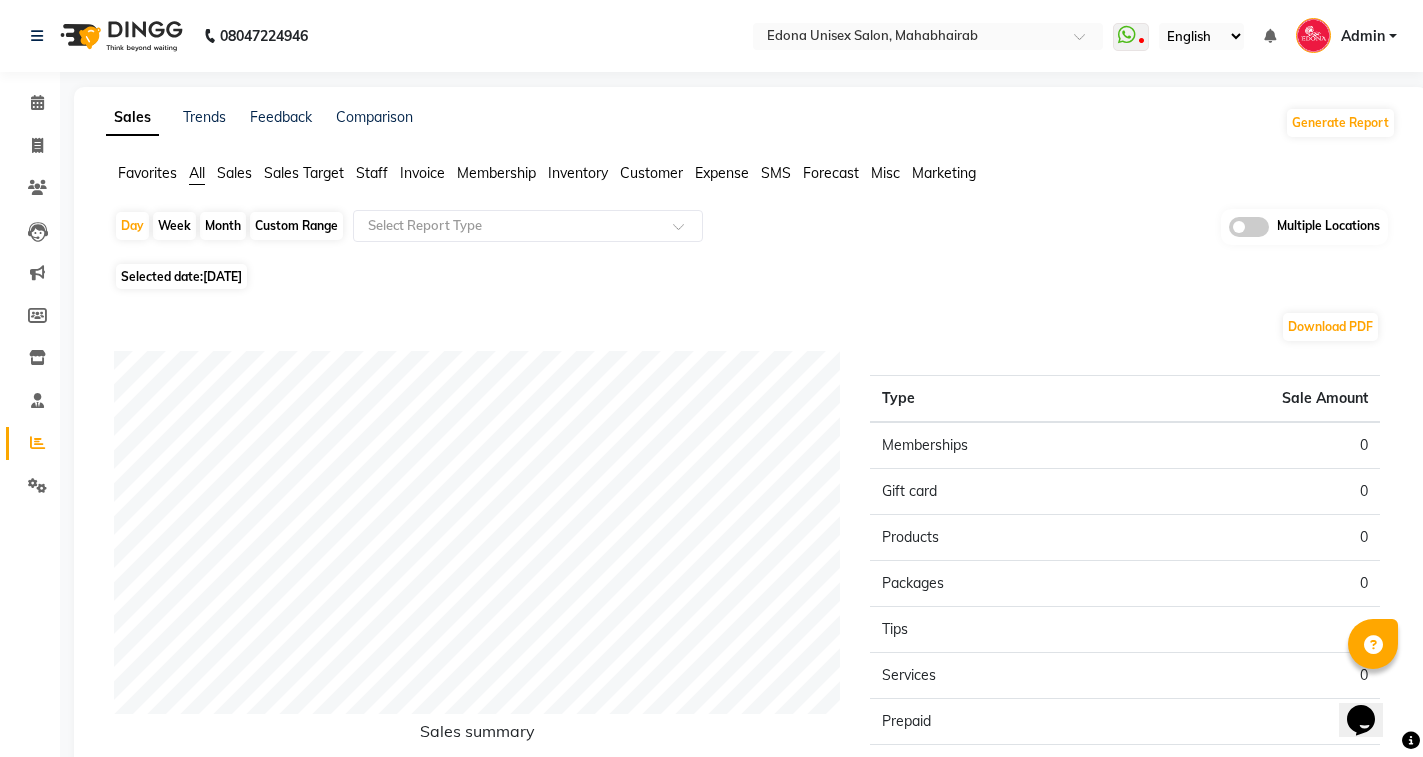 scroll, scrollTop: 0, scrollLeft: 0, axis: both 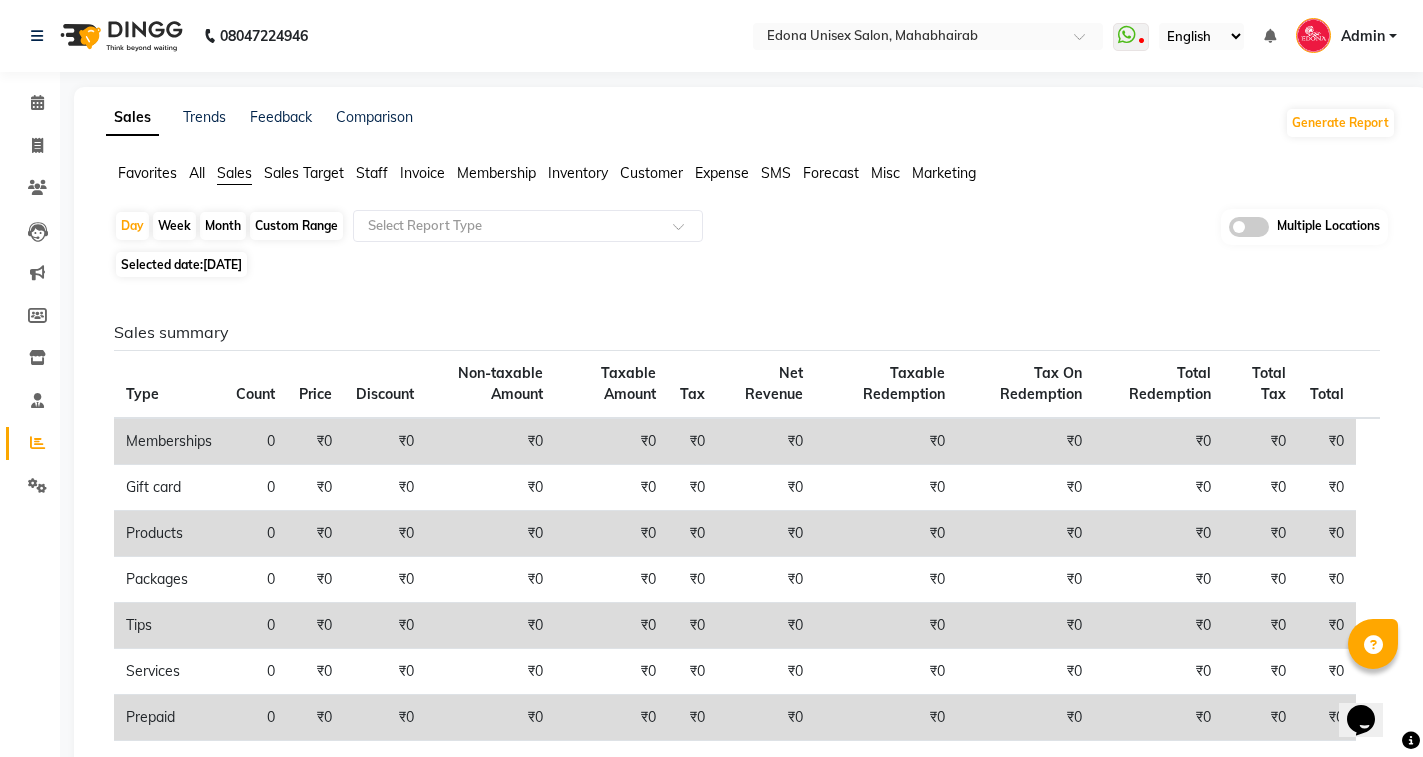 click on "[DATE]" 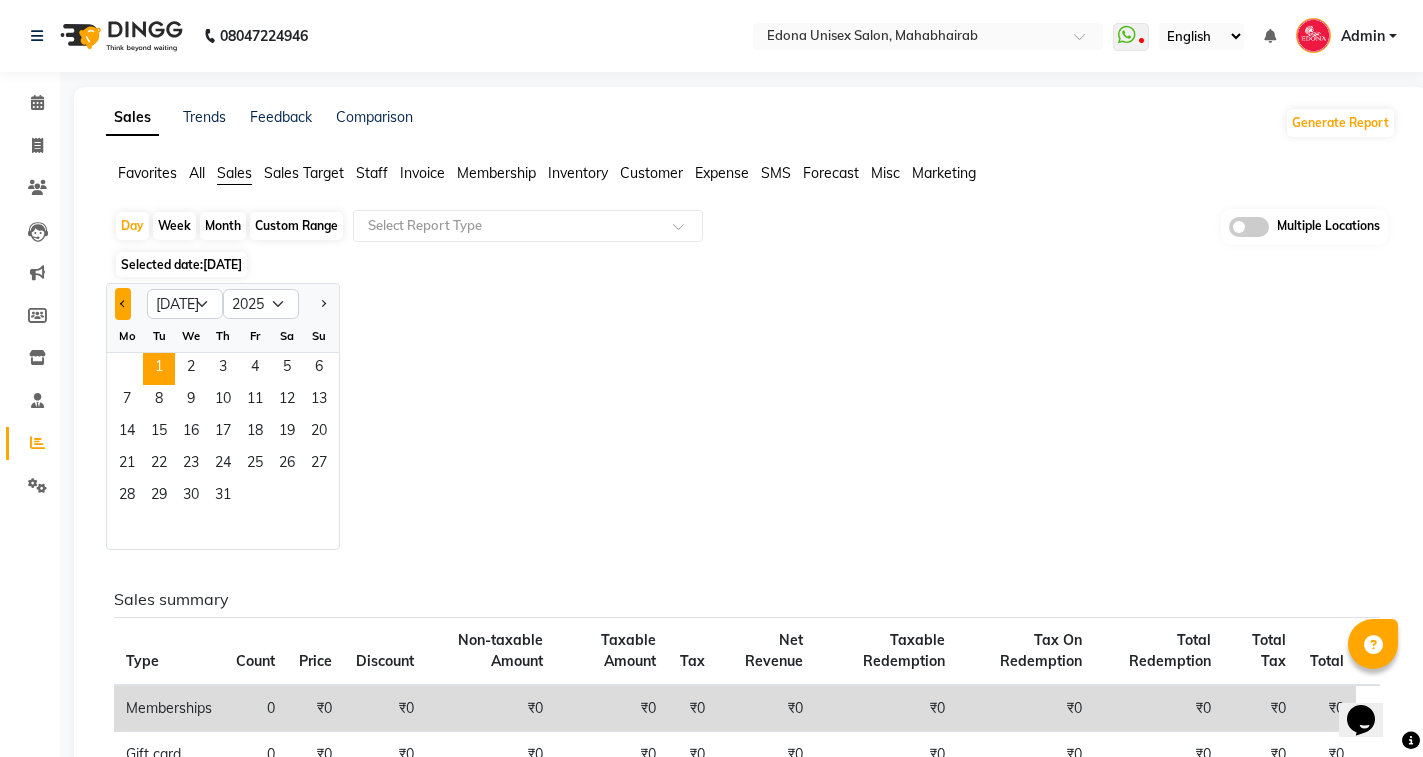 click 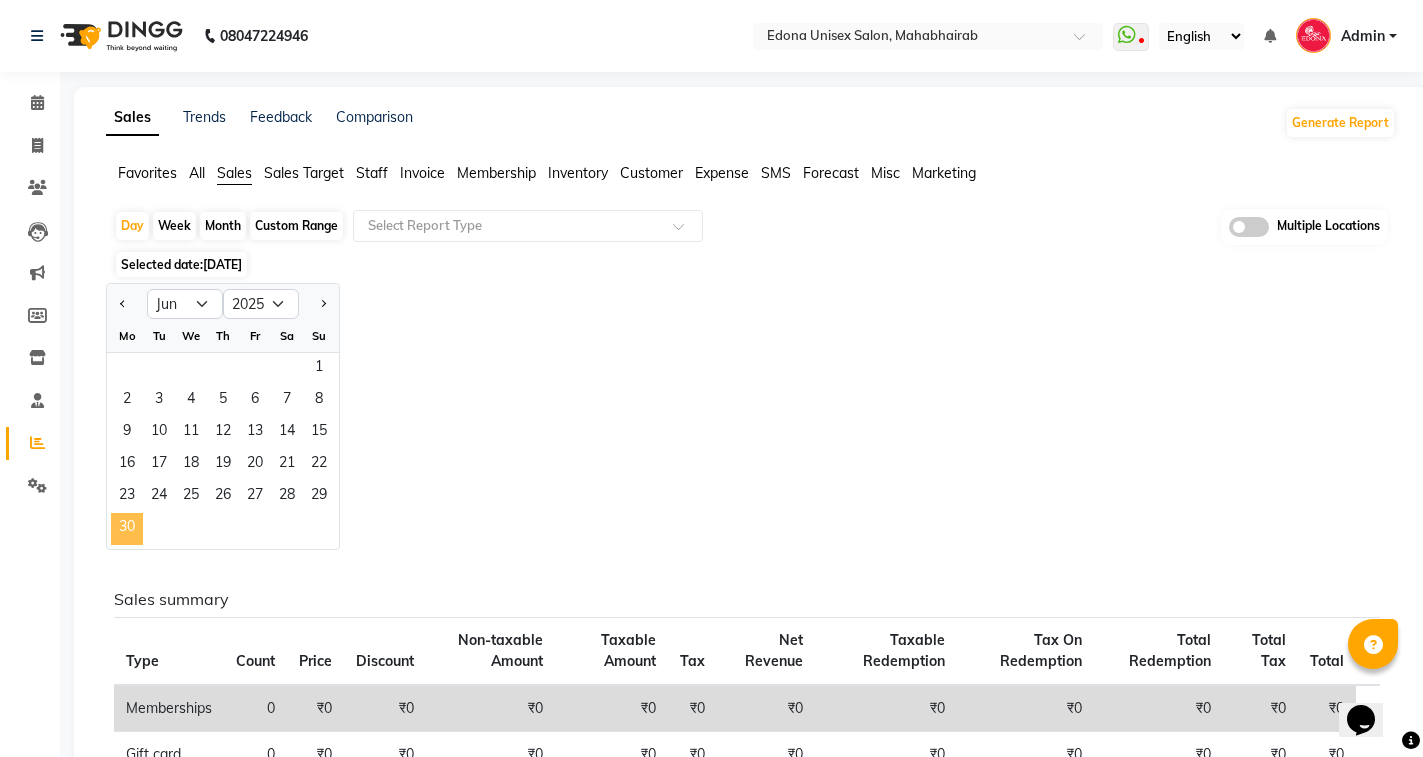 click on "30" 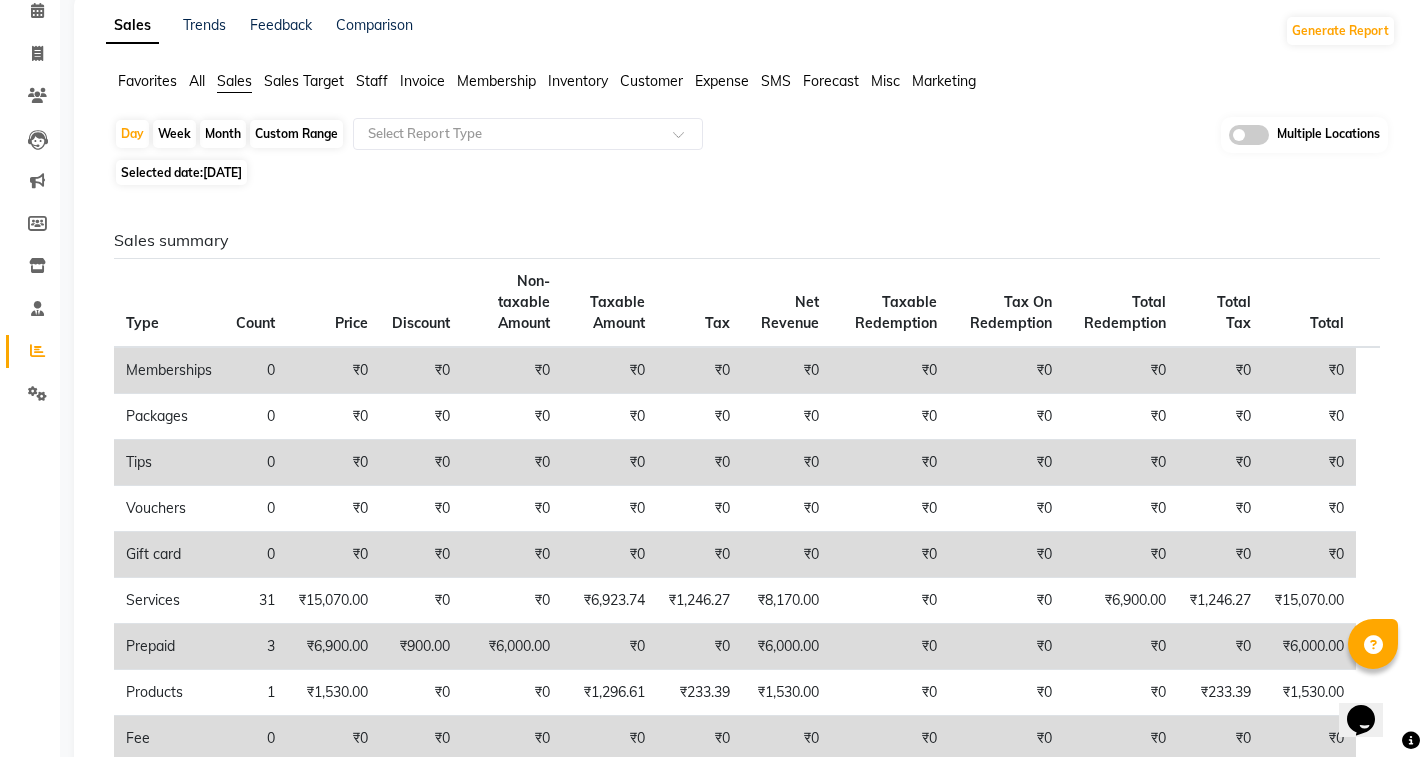 scroll, scrollTop: 456, scrollLeft: 0, axis: vertical 